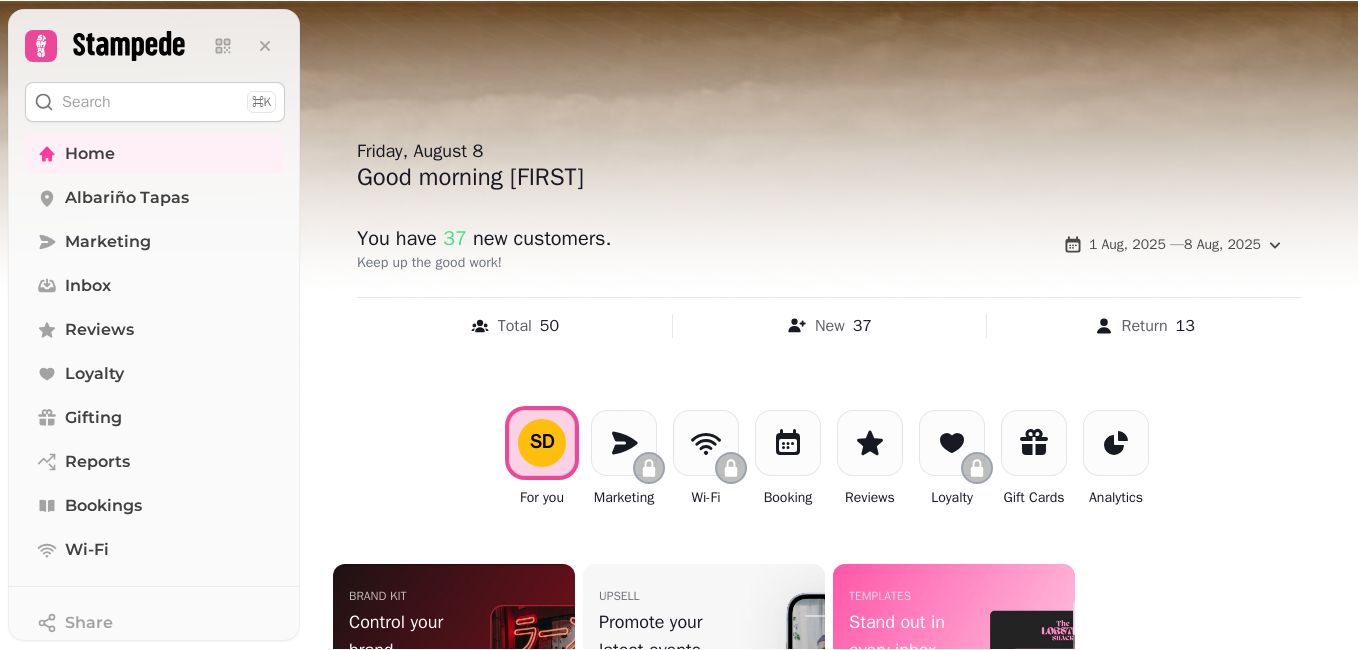 scroll, scrollTop: 0, scrollLeft: 0, axis: both 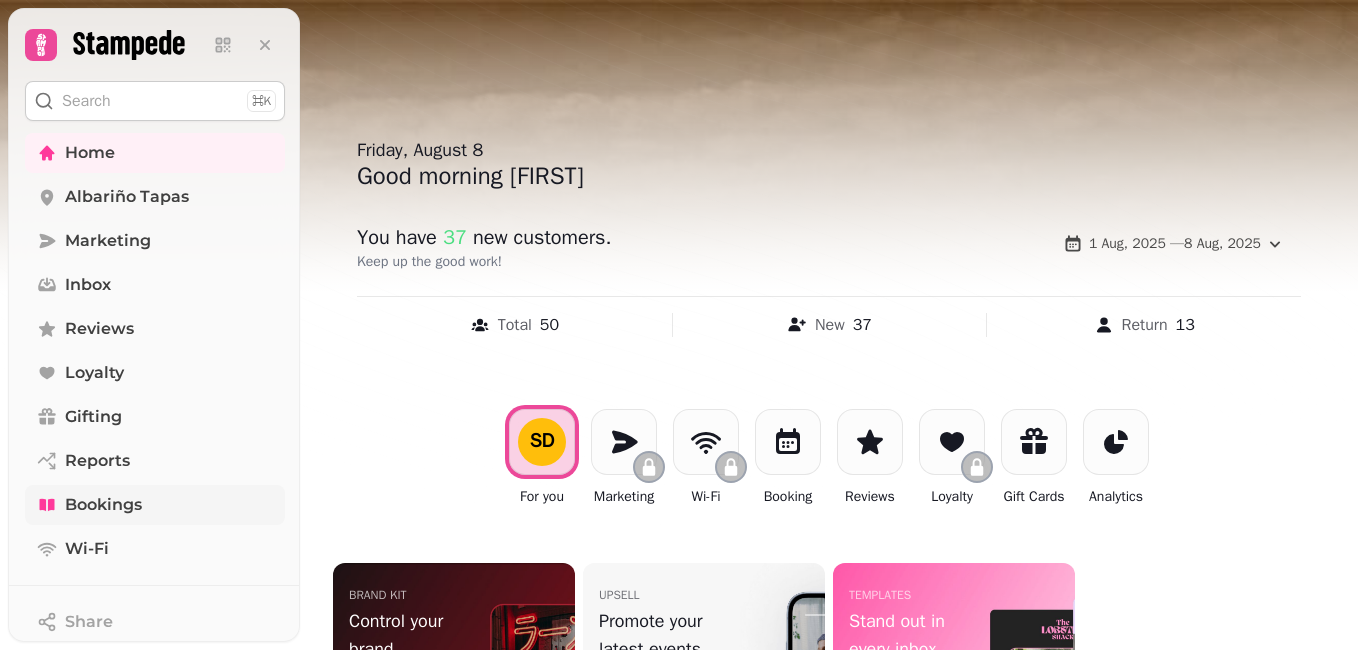 click on "Bookings" at bounding box center [103, 505] 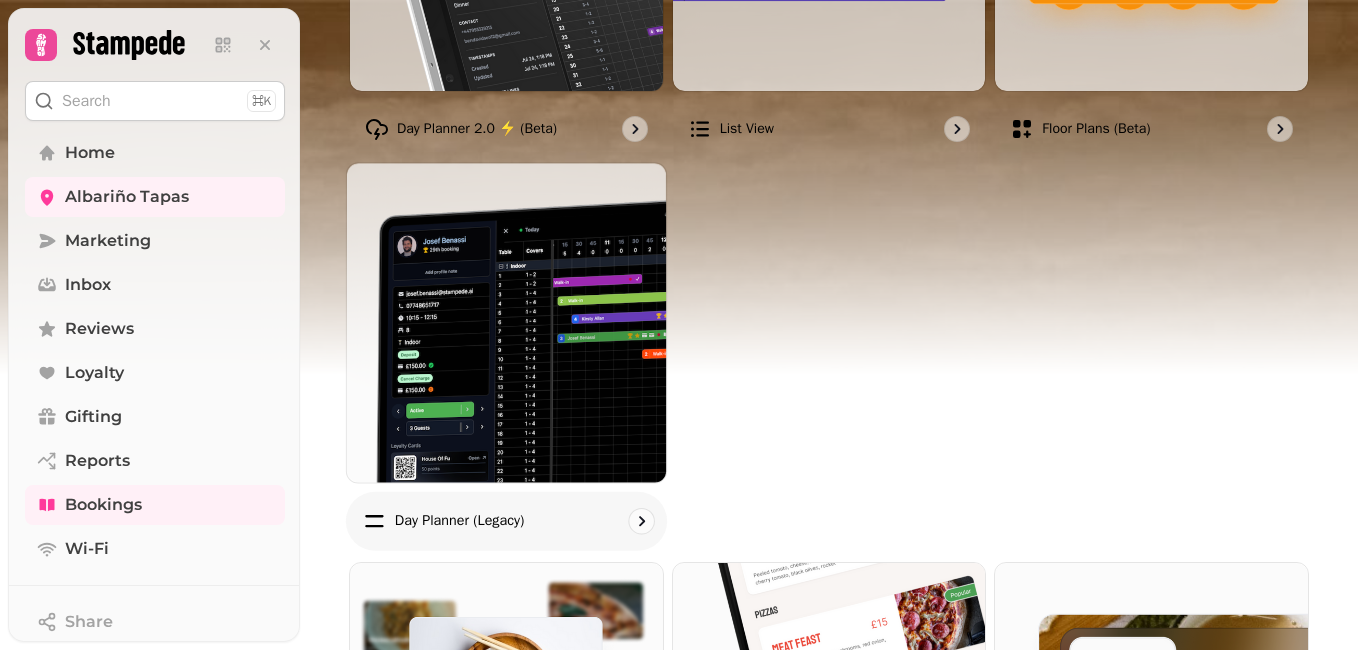scroll, scrollTop: 480, scrollLeft: 0, axis: vertical 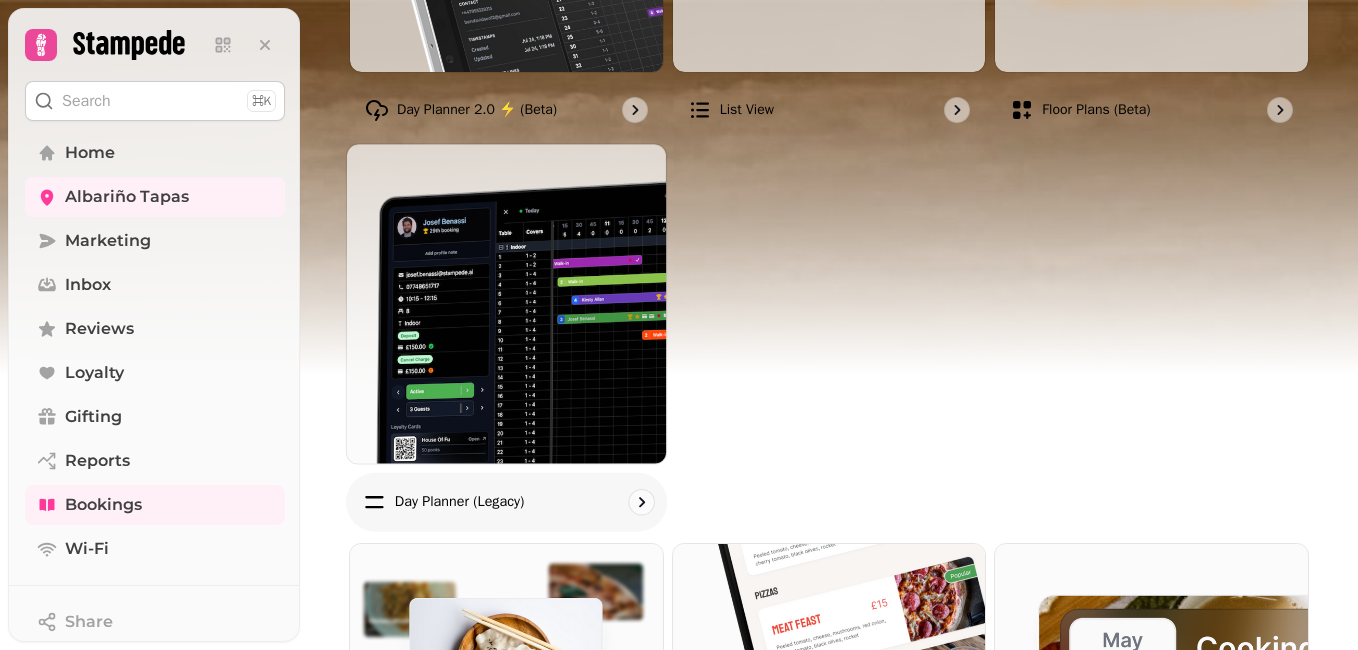 click at bounding box center (506, 303) 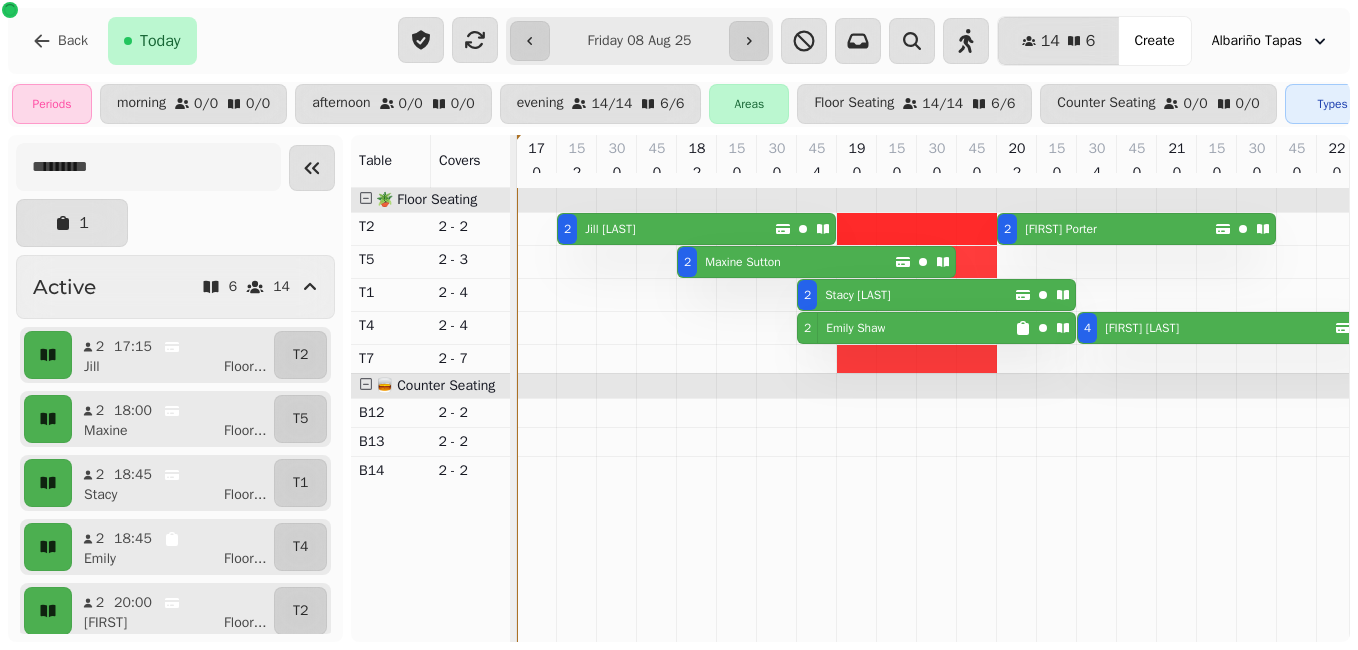 click on "[FIRST]   [LAST]" at bounding box center [743, 262] 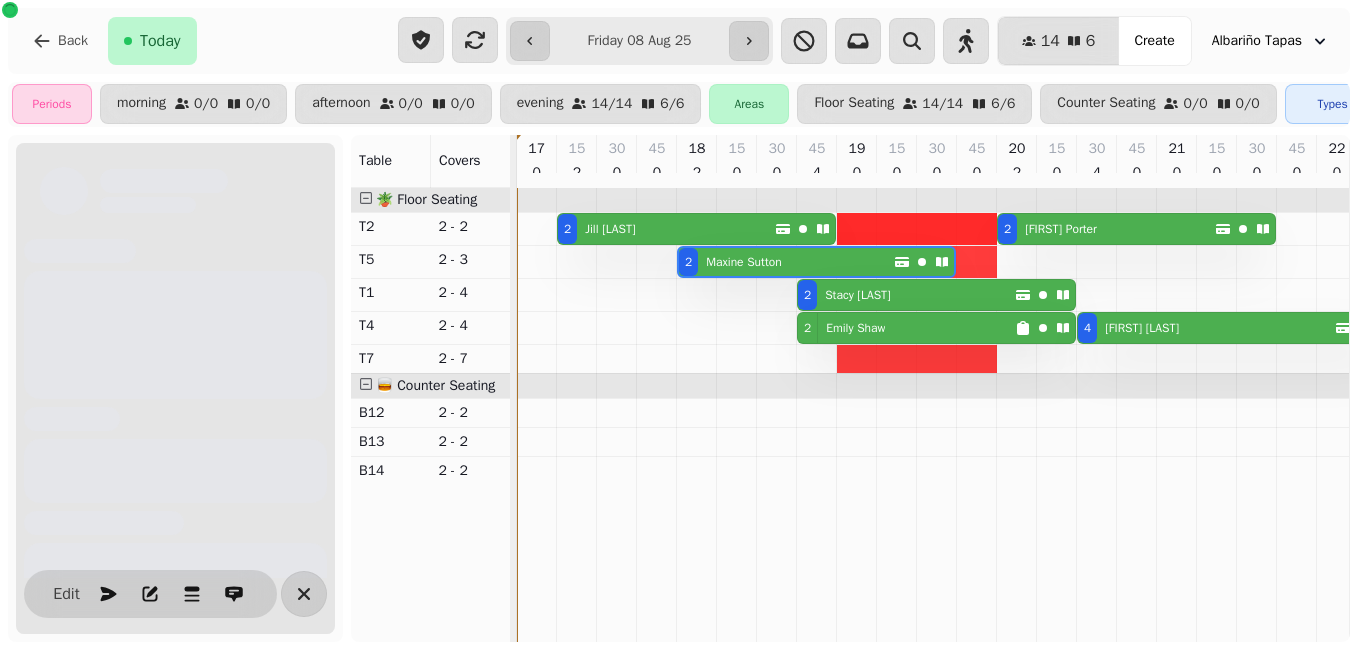scroll, scrollTop: 0, scrollLeft: 147, axis: horizontal 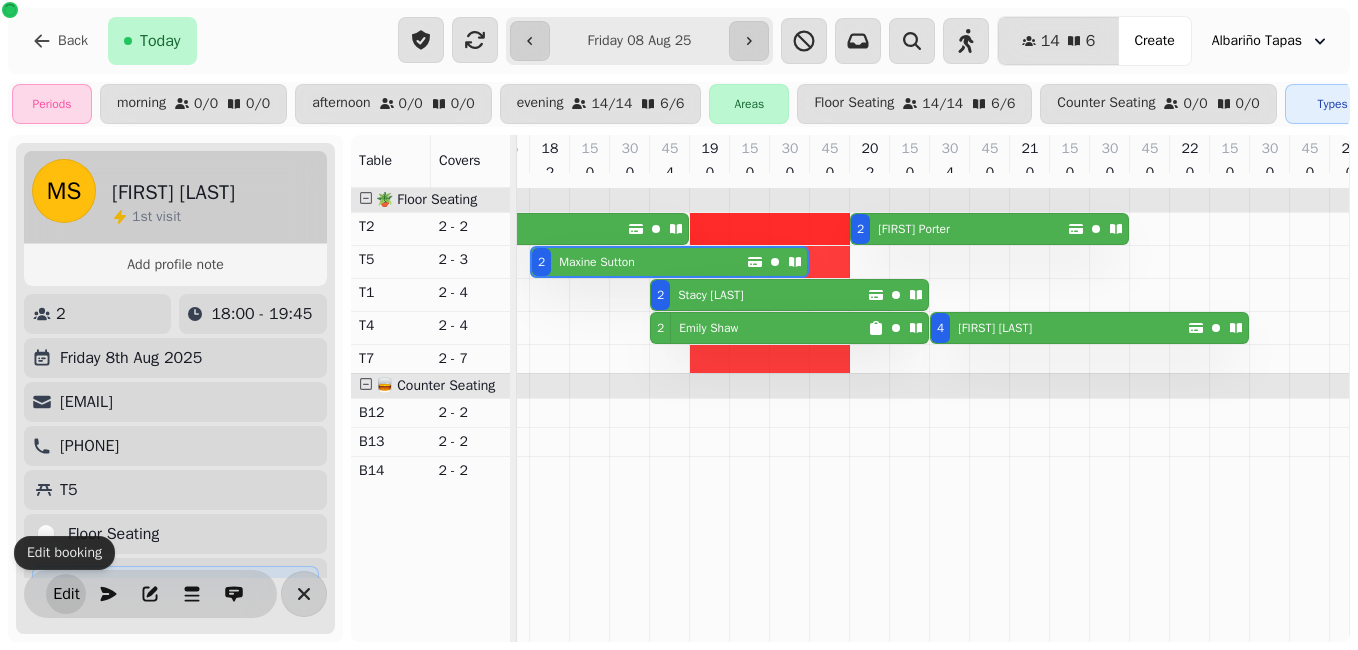 click on "Edit" at bounding box center (66, 594) 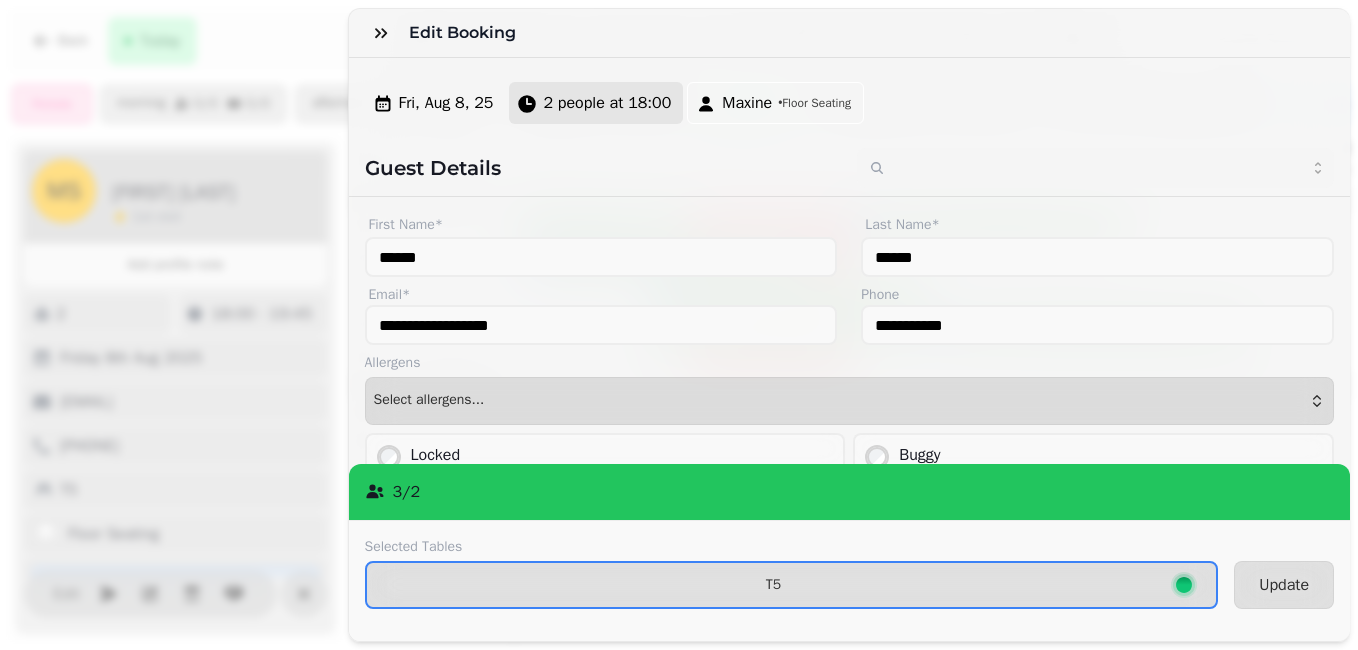 click on "2 people at 18:00" at bounding box center (607, 103) 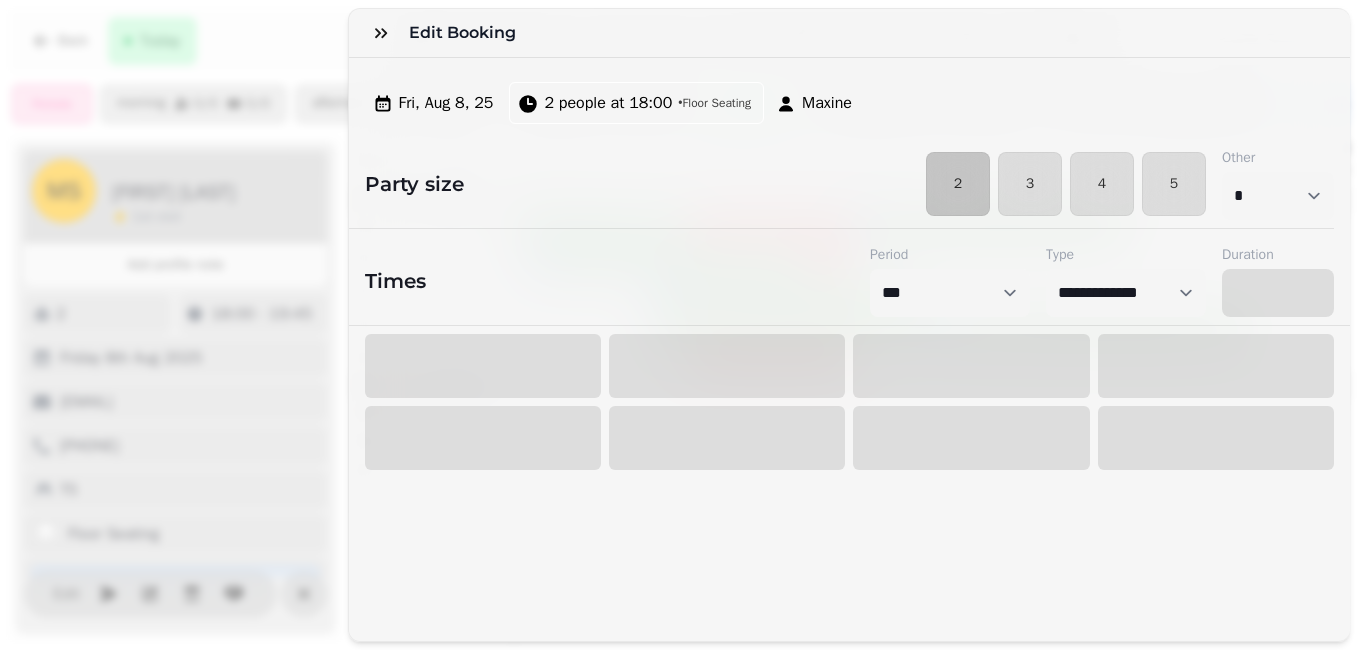 select on "****" 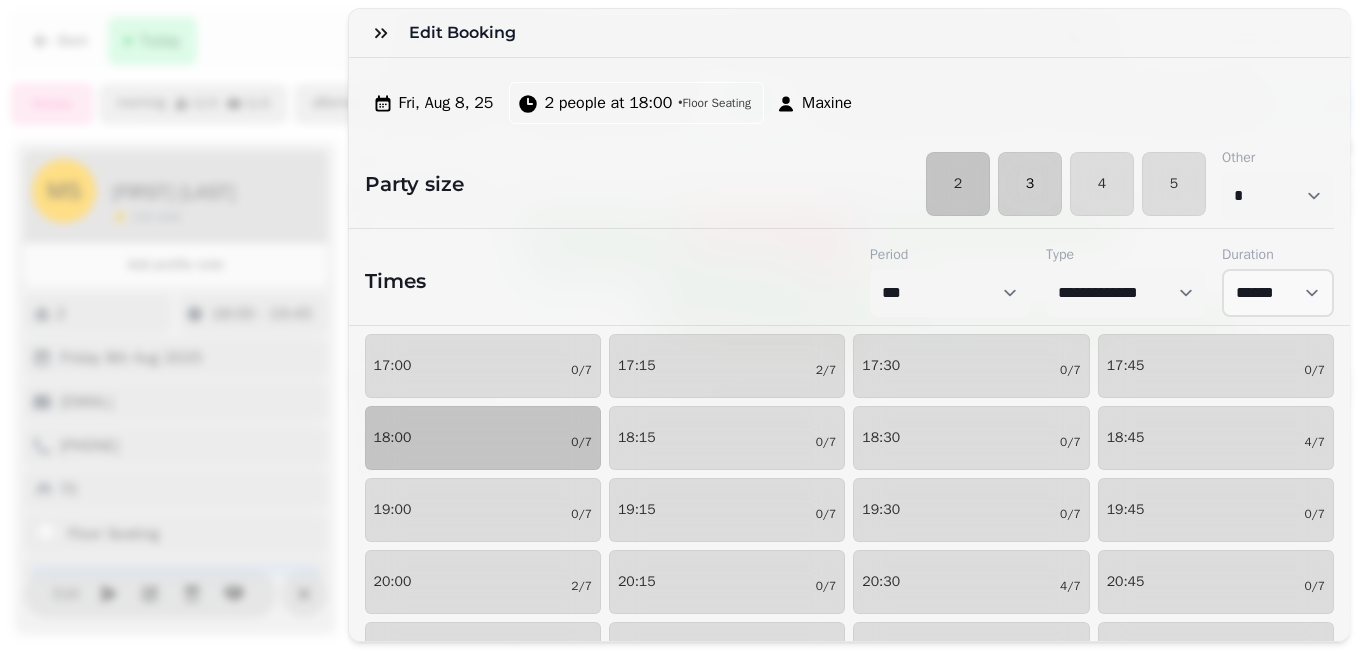 click on "3" at bounding box center (1030, 184) 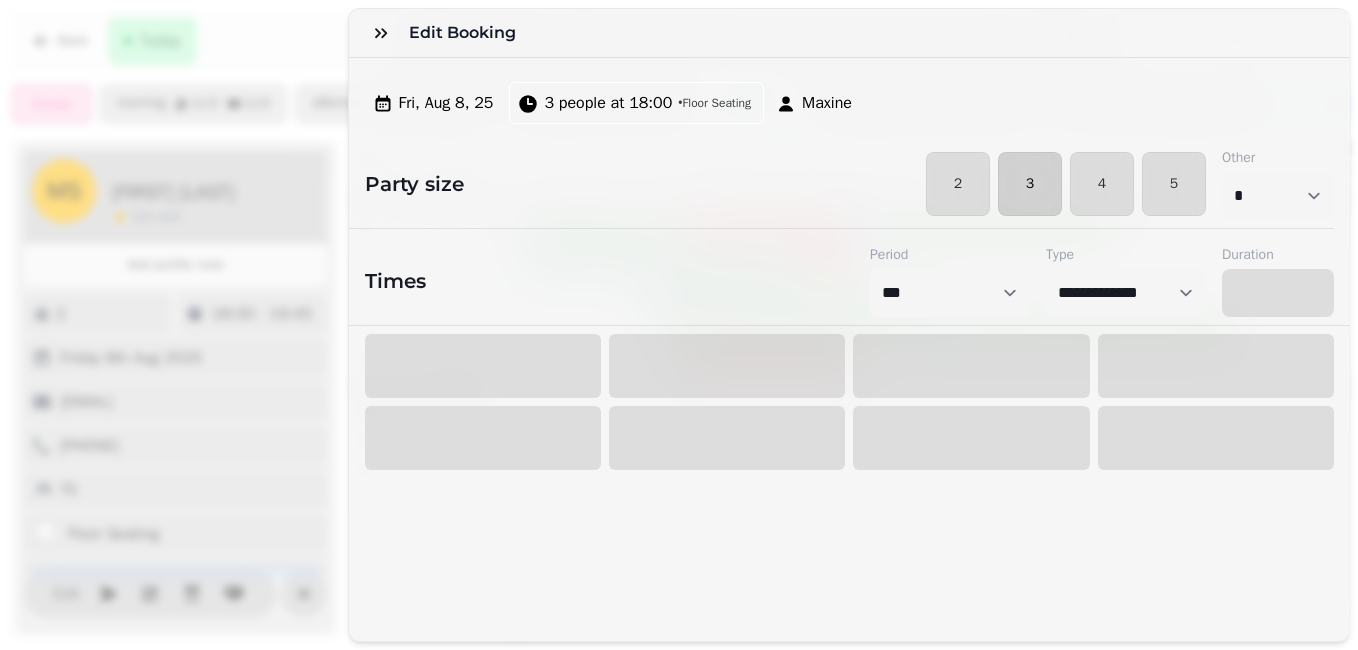select on "****" 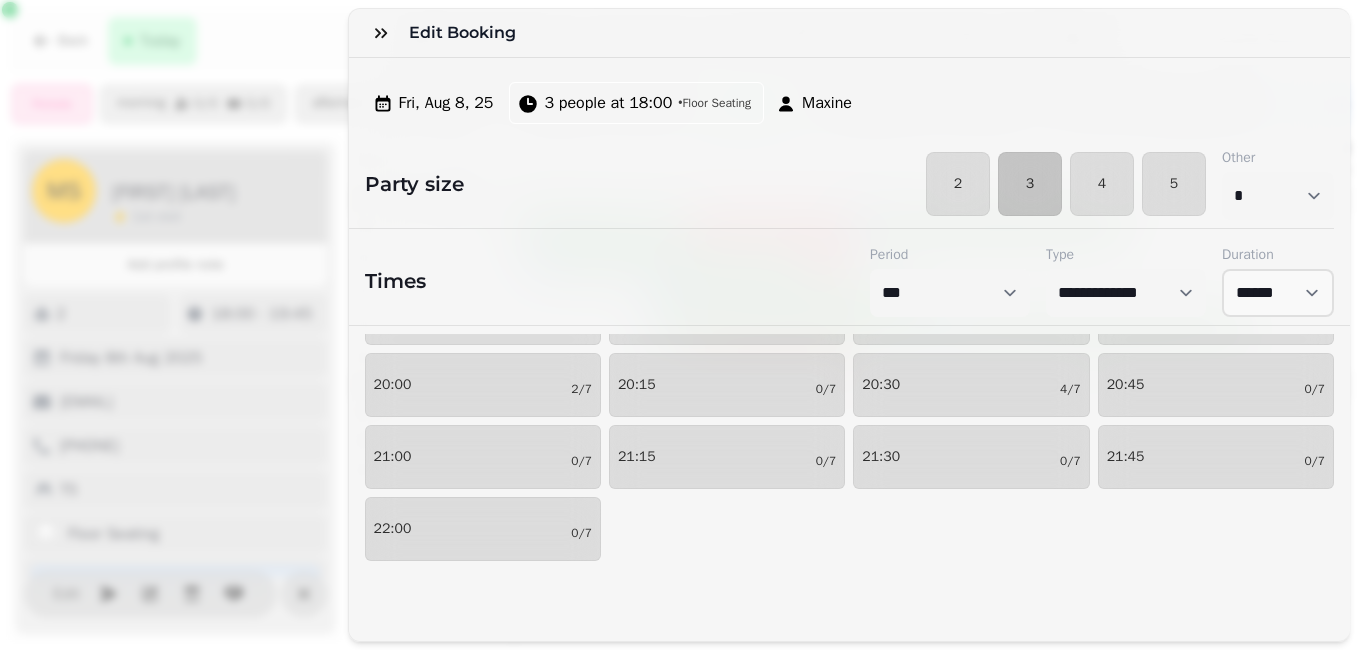 scroll, scrollTop: 279, scrollLeft: 0, axis: vertical 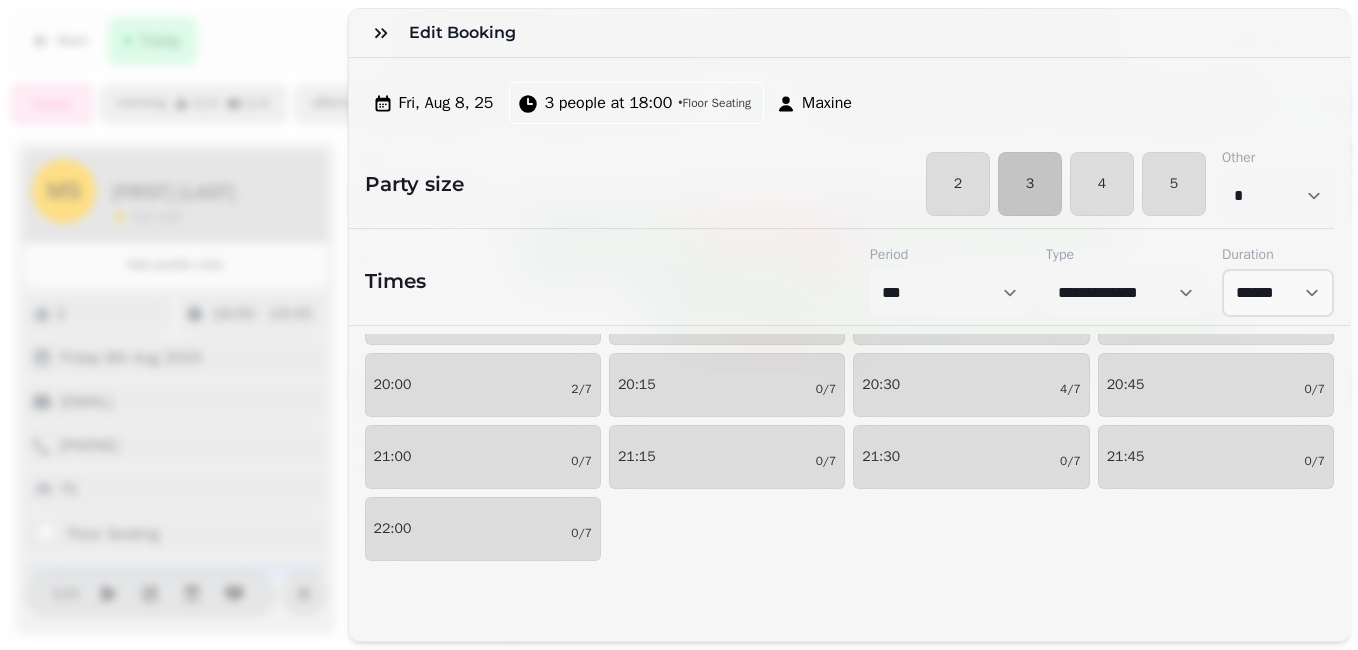 click on "Fri, Aug 8, 25 3 people at 18:00 •  Floor Seating [FIRST]" at bounding box center [850, 115] 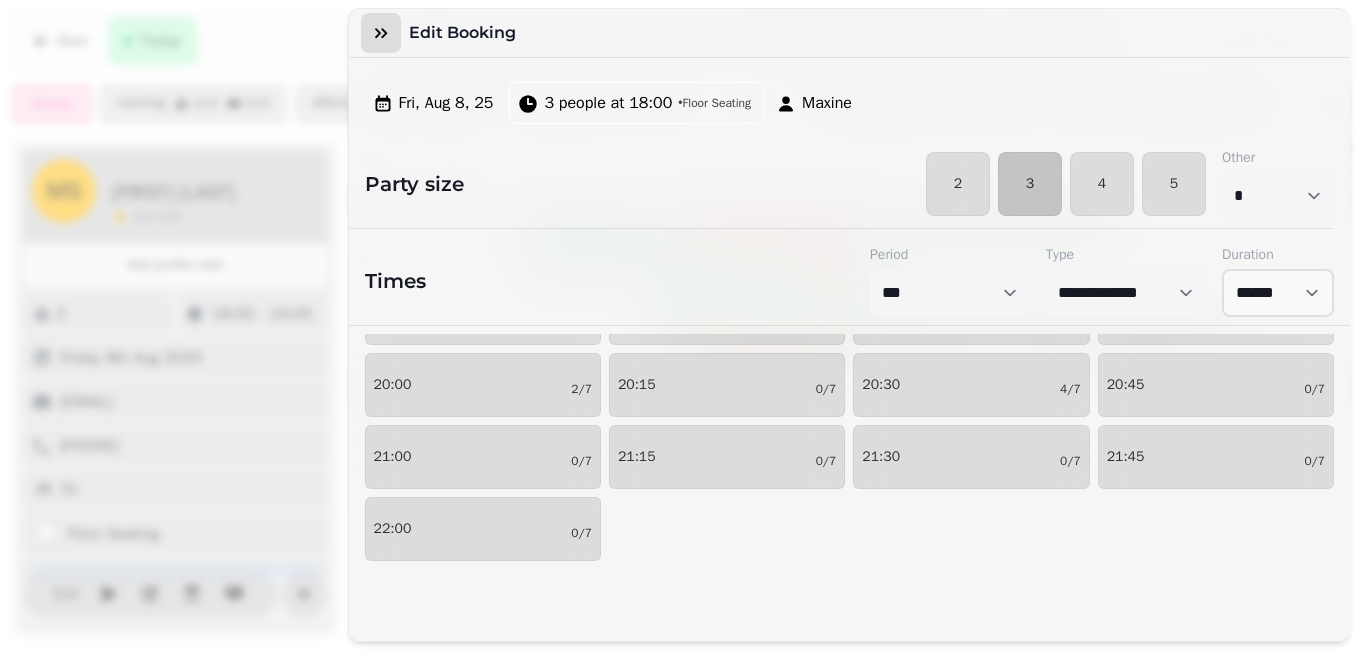 click 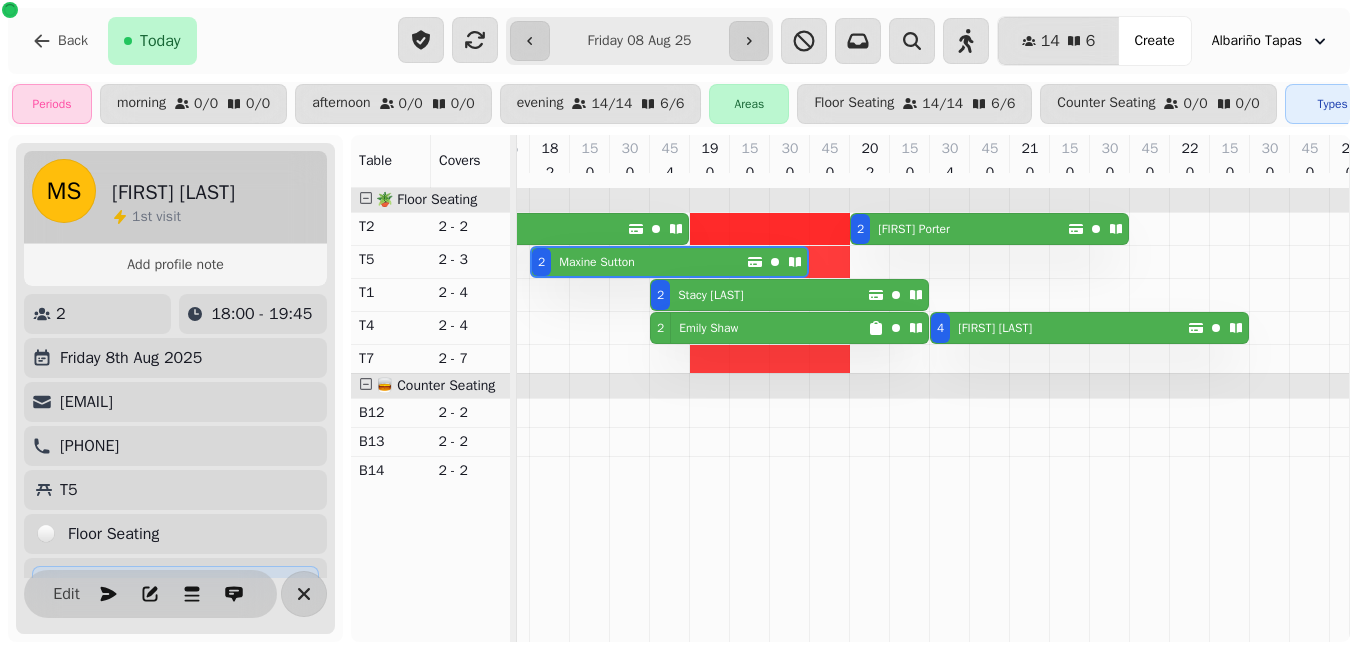 click 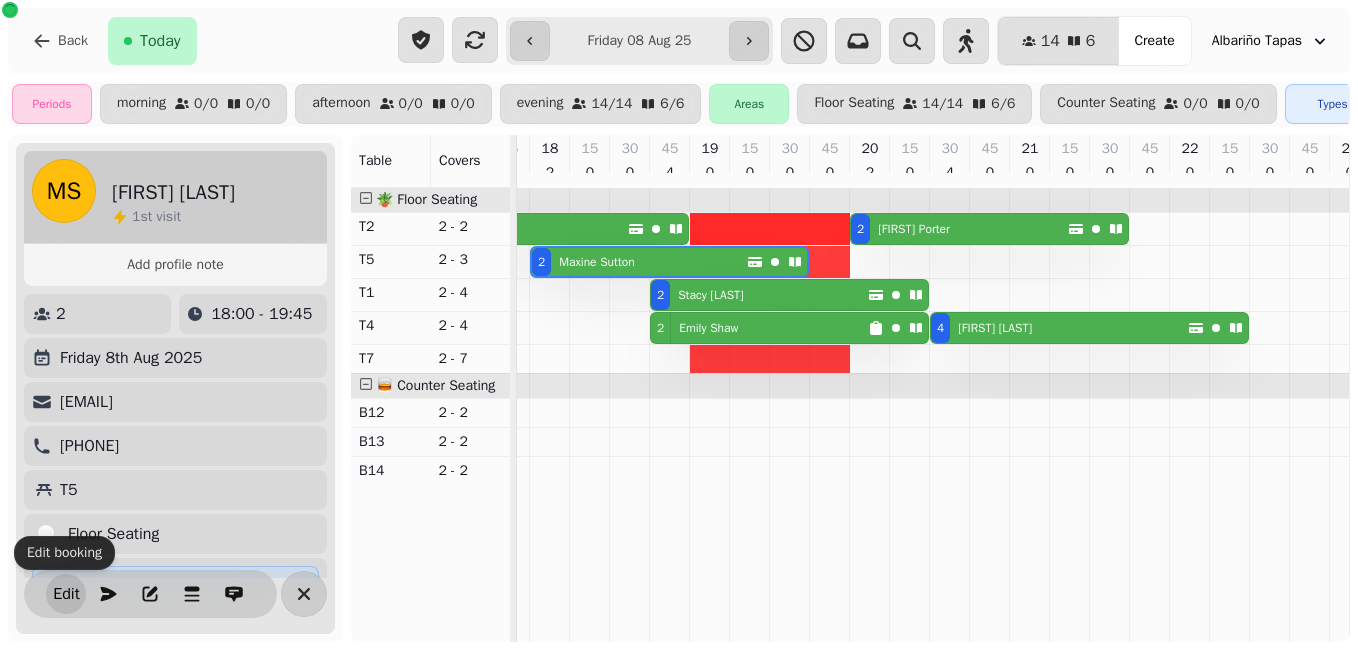 click on "Edit" at bounding box center [66, 594] 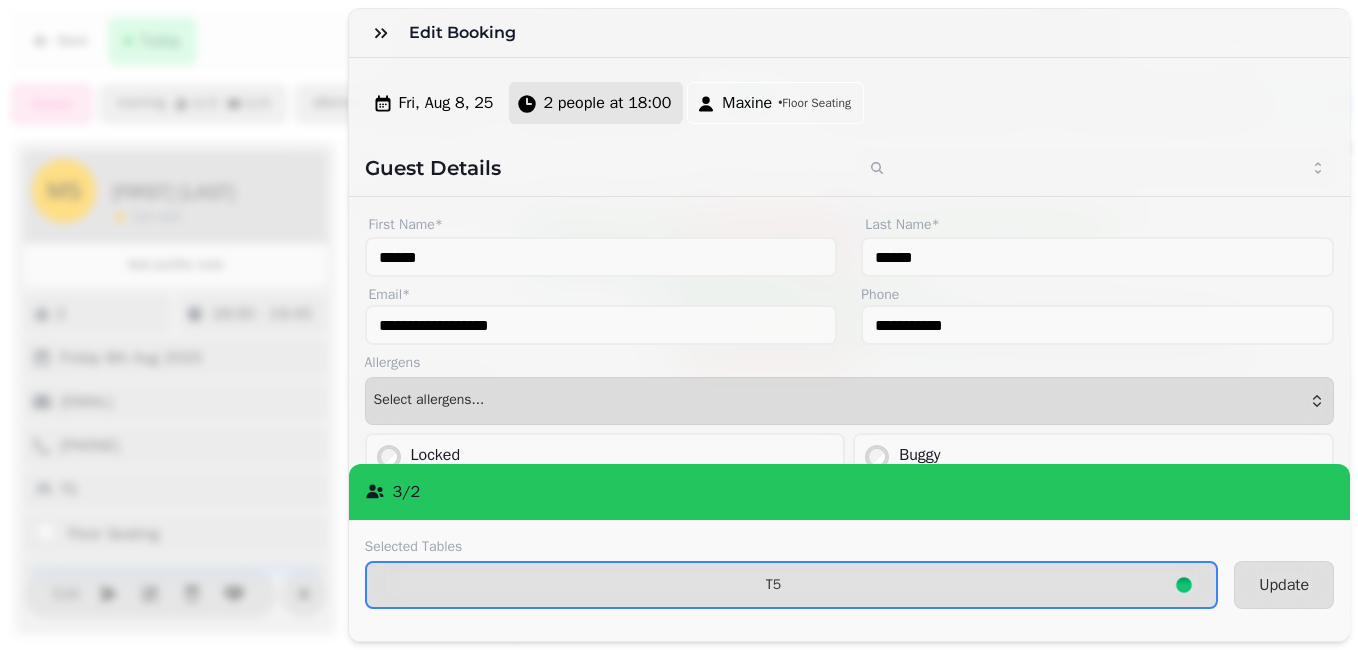 click on "2 people at 18:00" at bounding box center [607, 103] 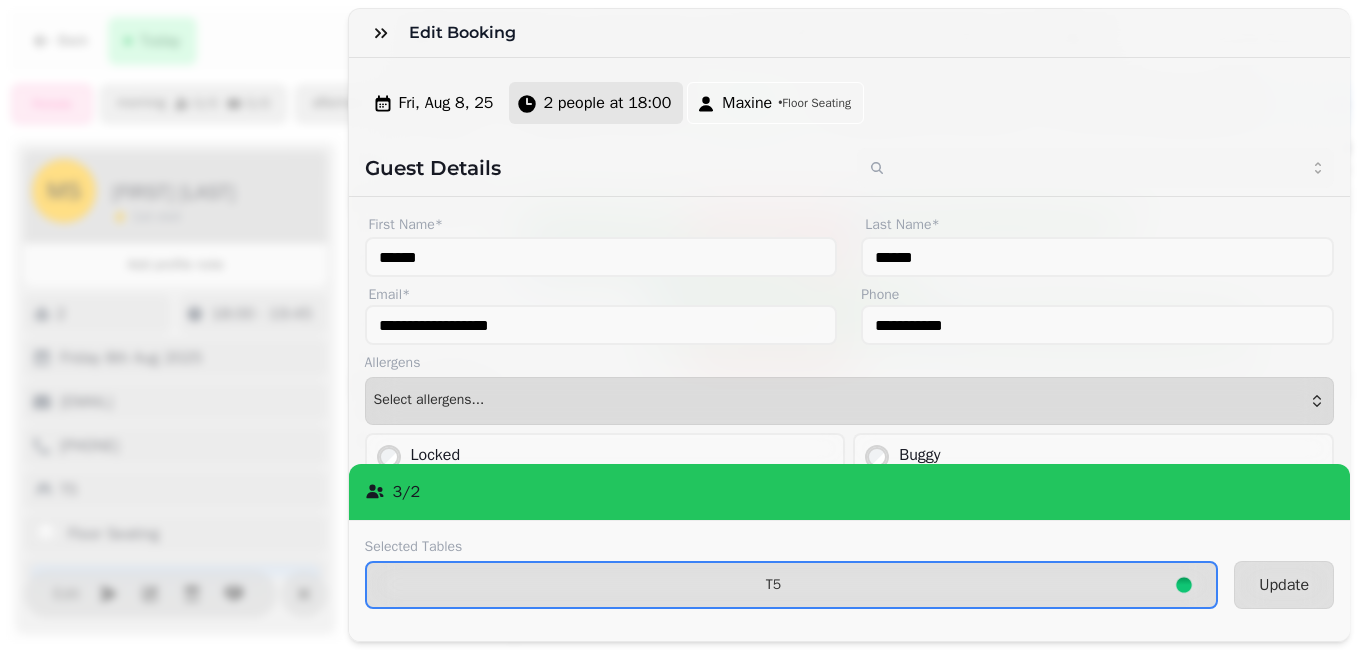select on "*" 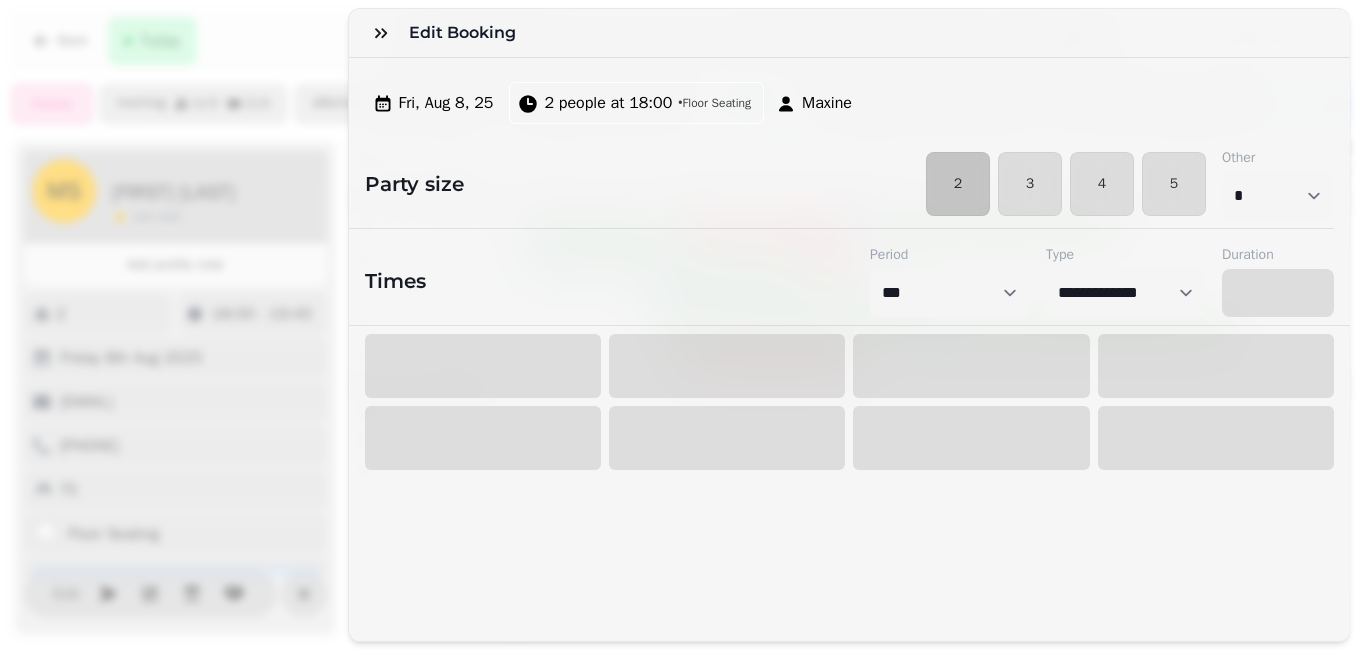 select on "****" 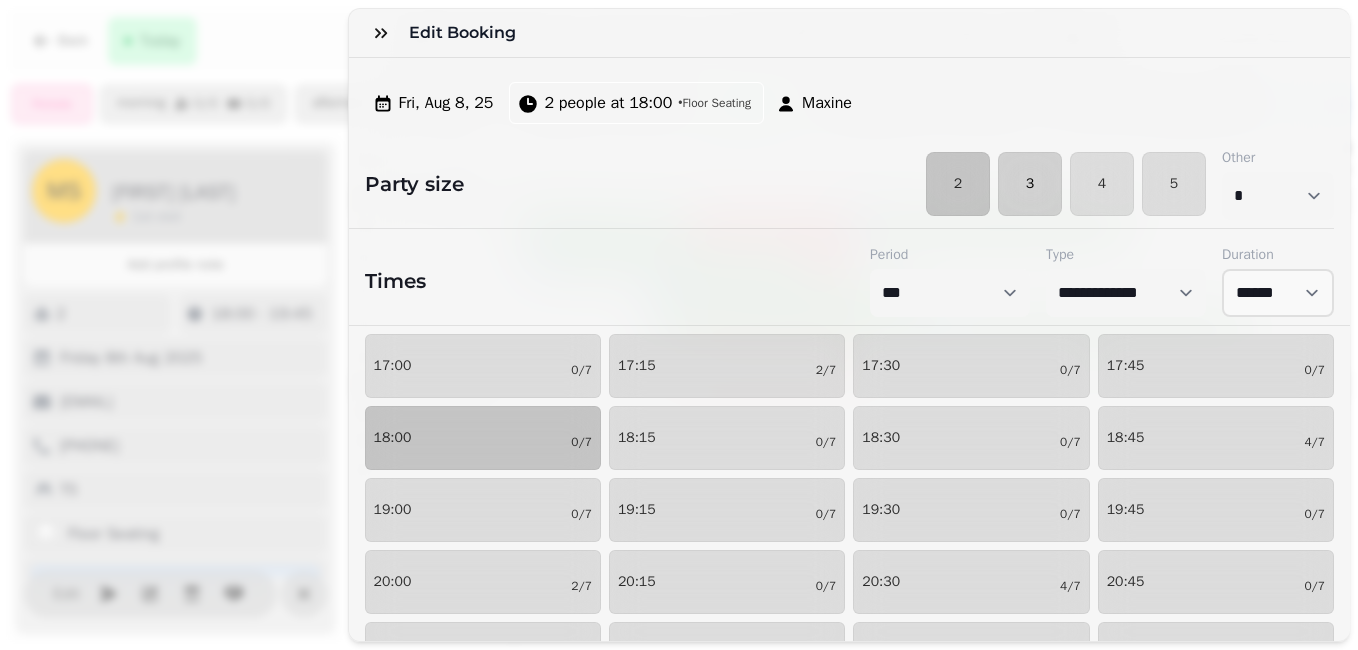 click on "3" at bounding box center (1030, 184) 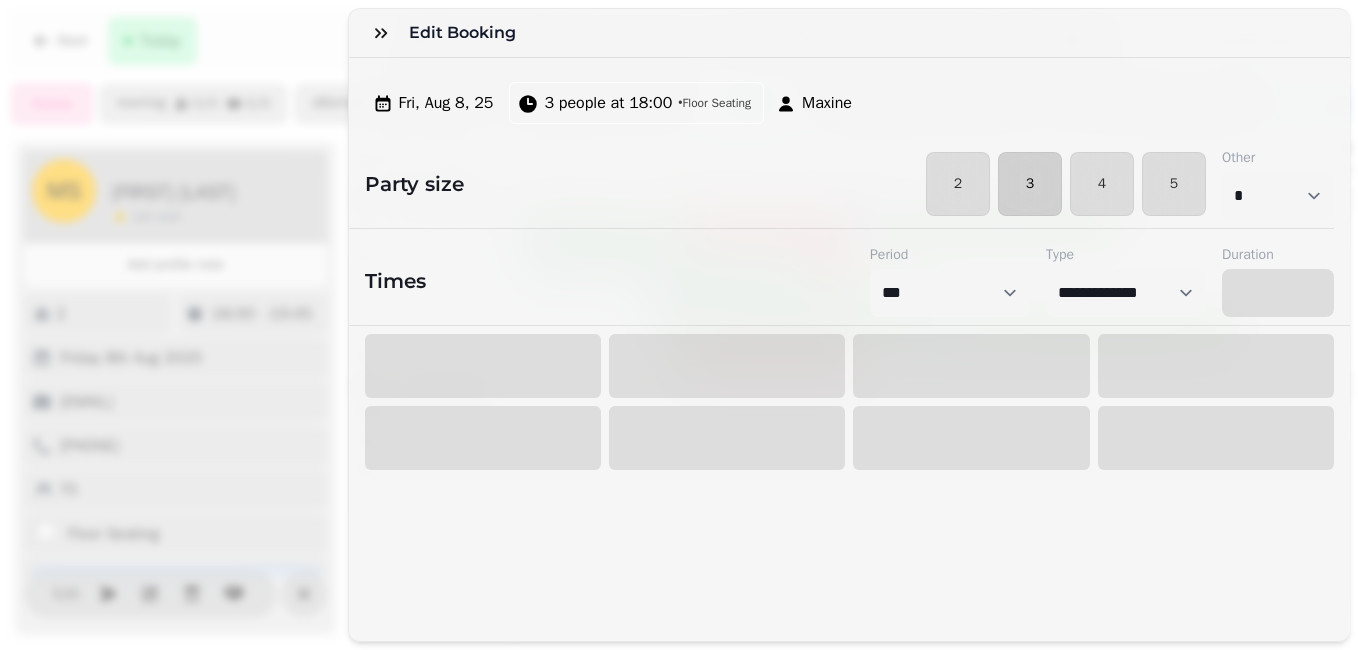 select on "****" 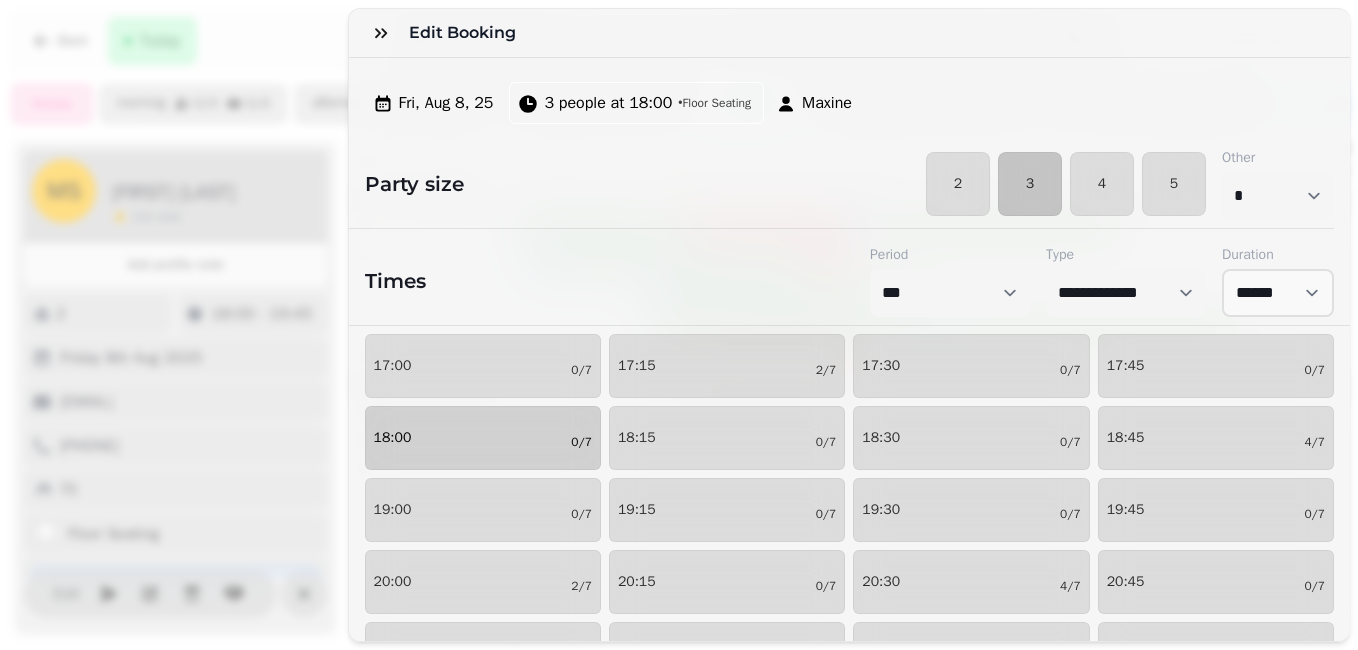 click on "18:00 0/7" at bounding box center (483, 438) 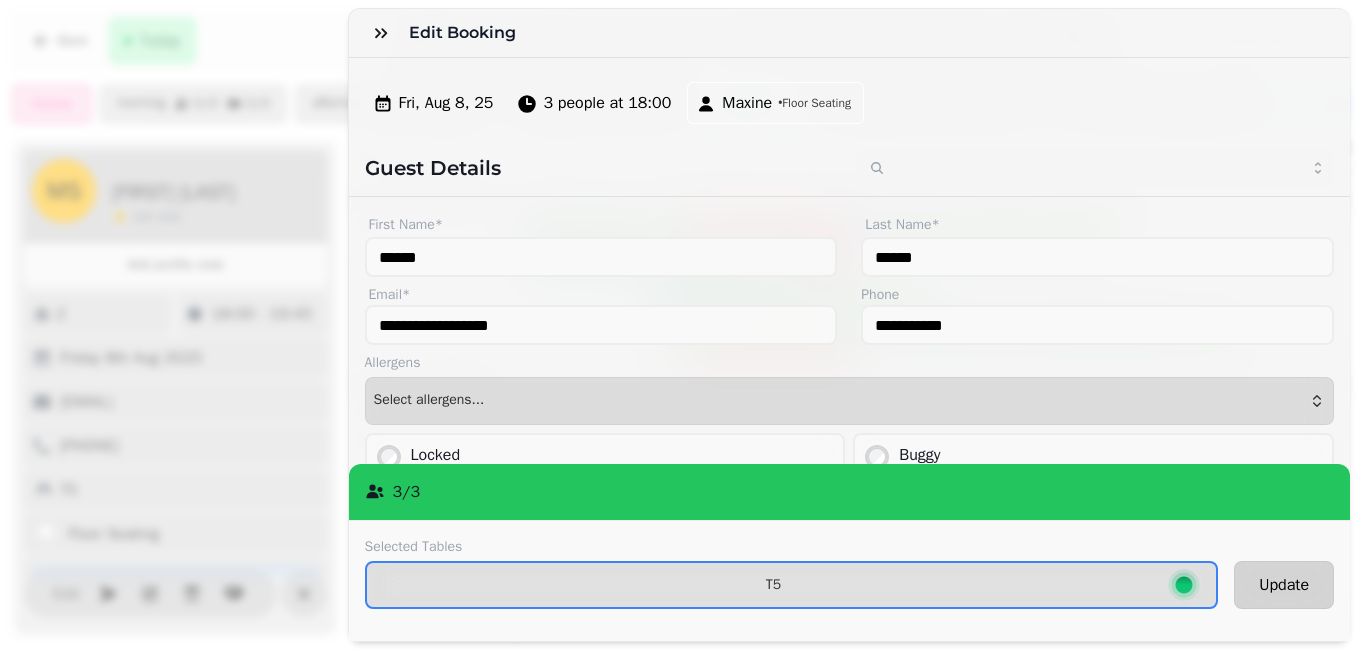 click on "Update" at bounding box center (1284, 585) 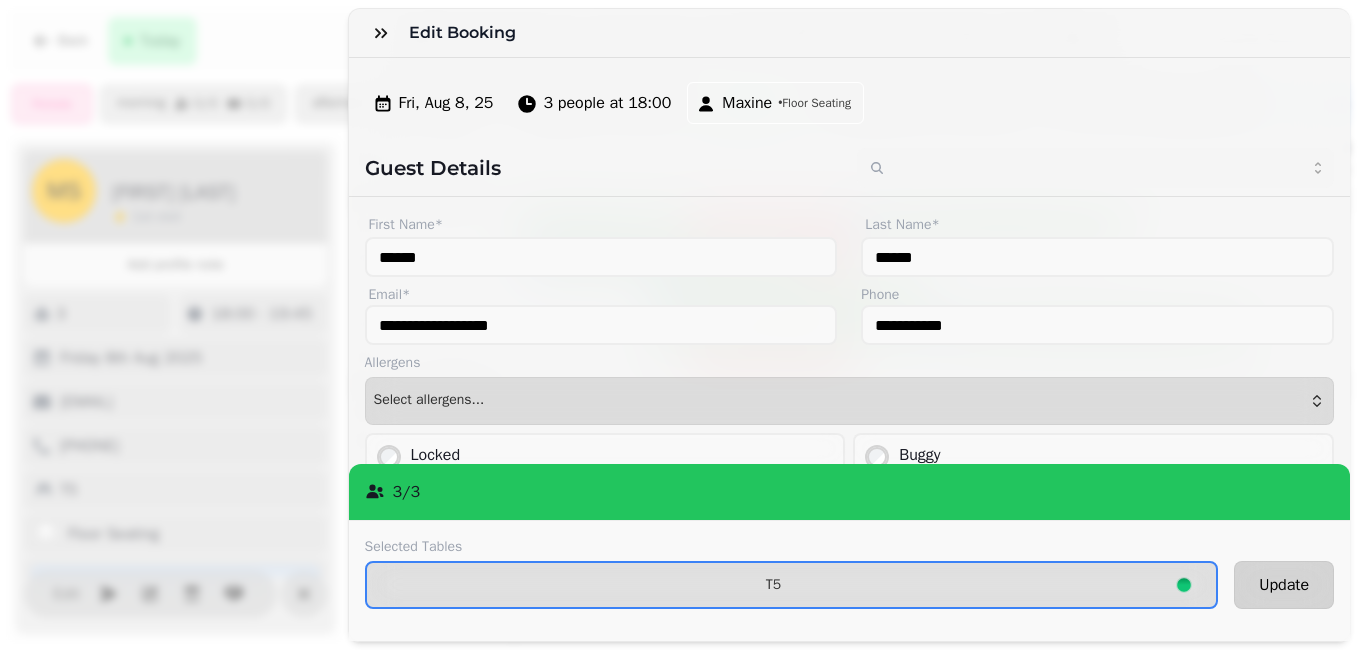 select on "*" 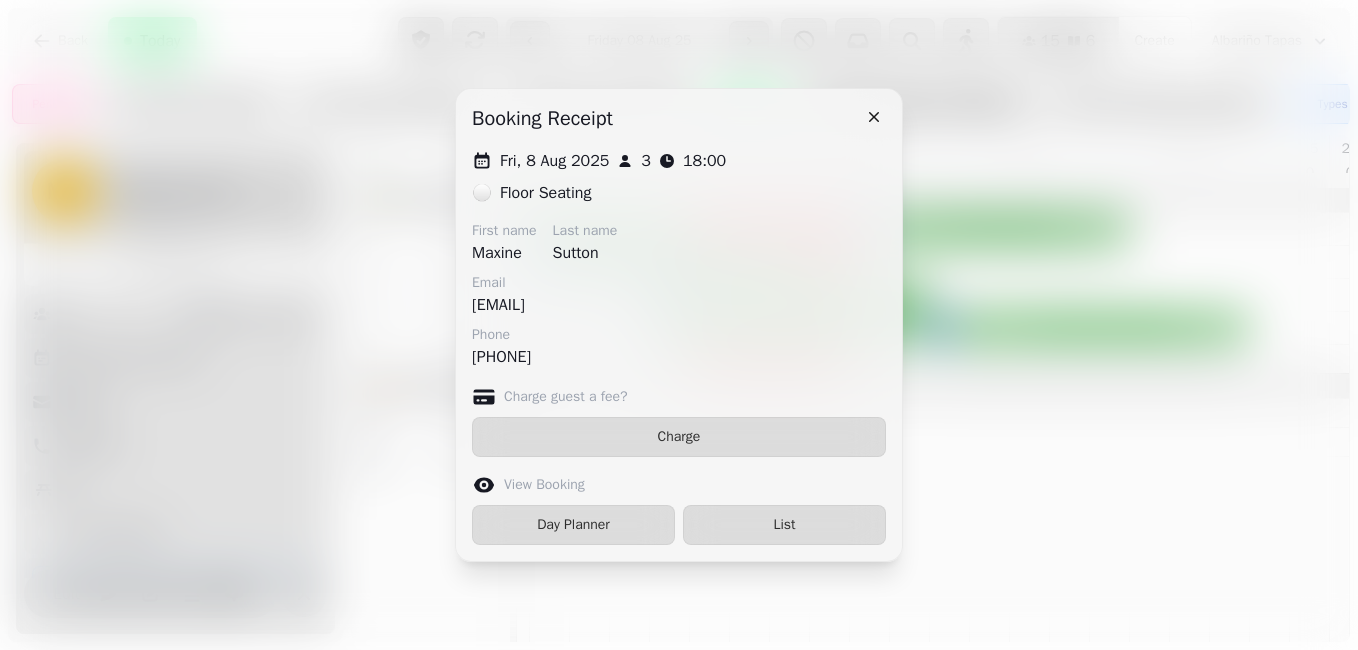 click 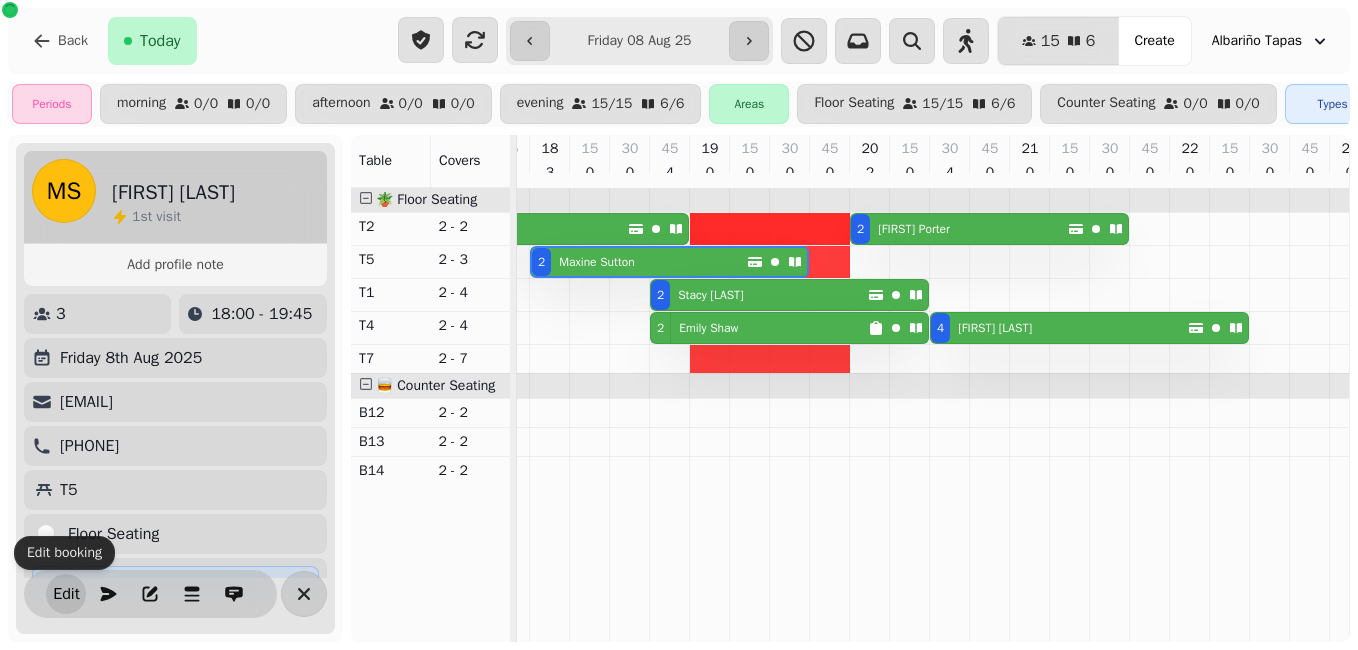 click on "Edit" at bounding box center (66, 594) 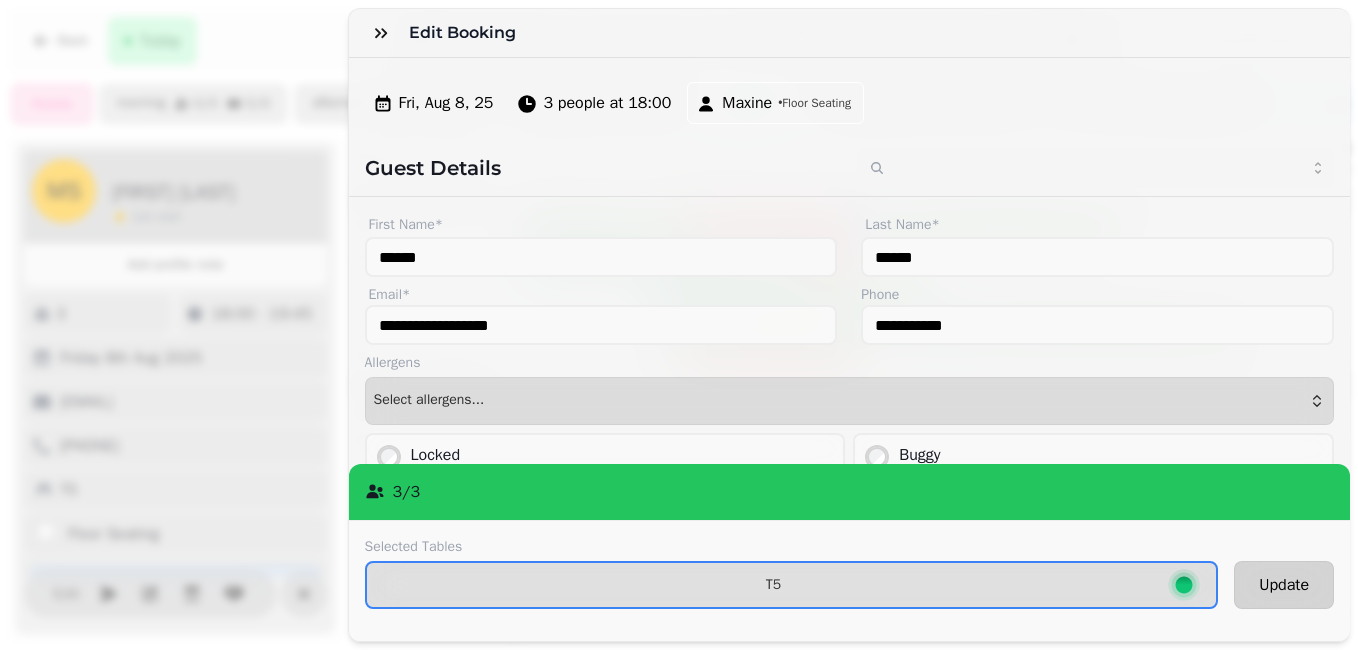 click on "Update" at bounding box center [1284, 585] 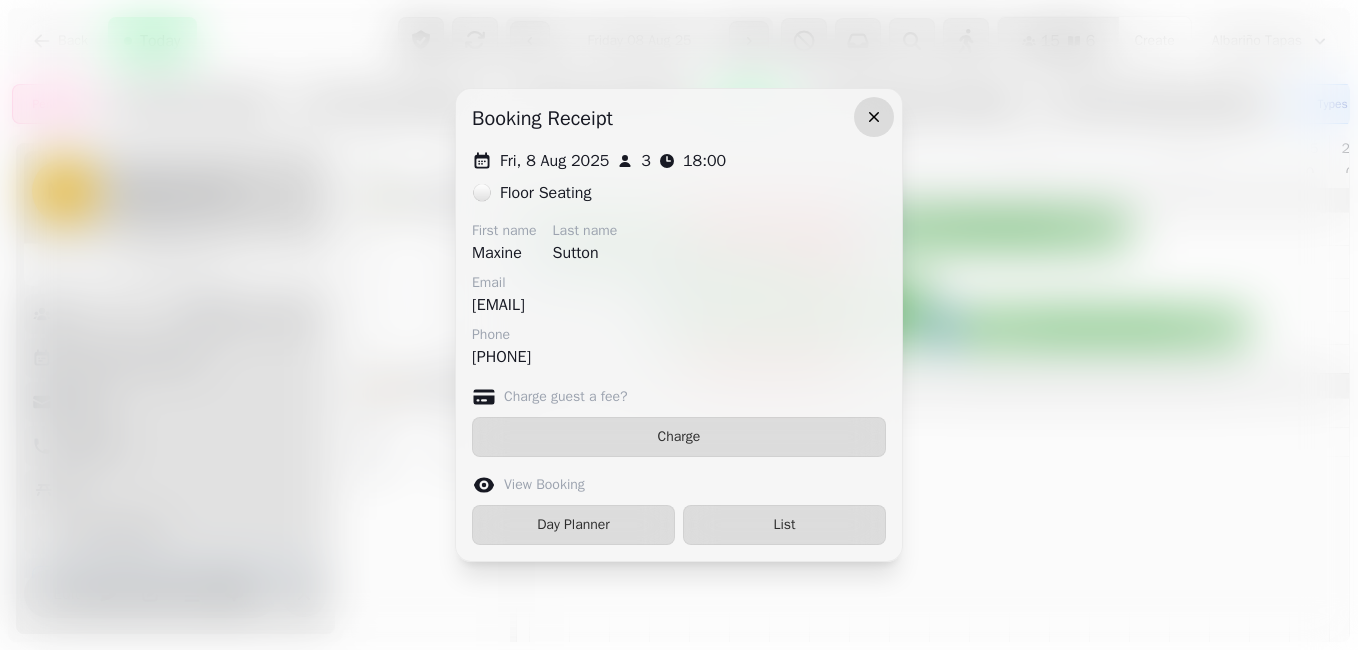 click 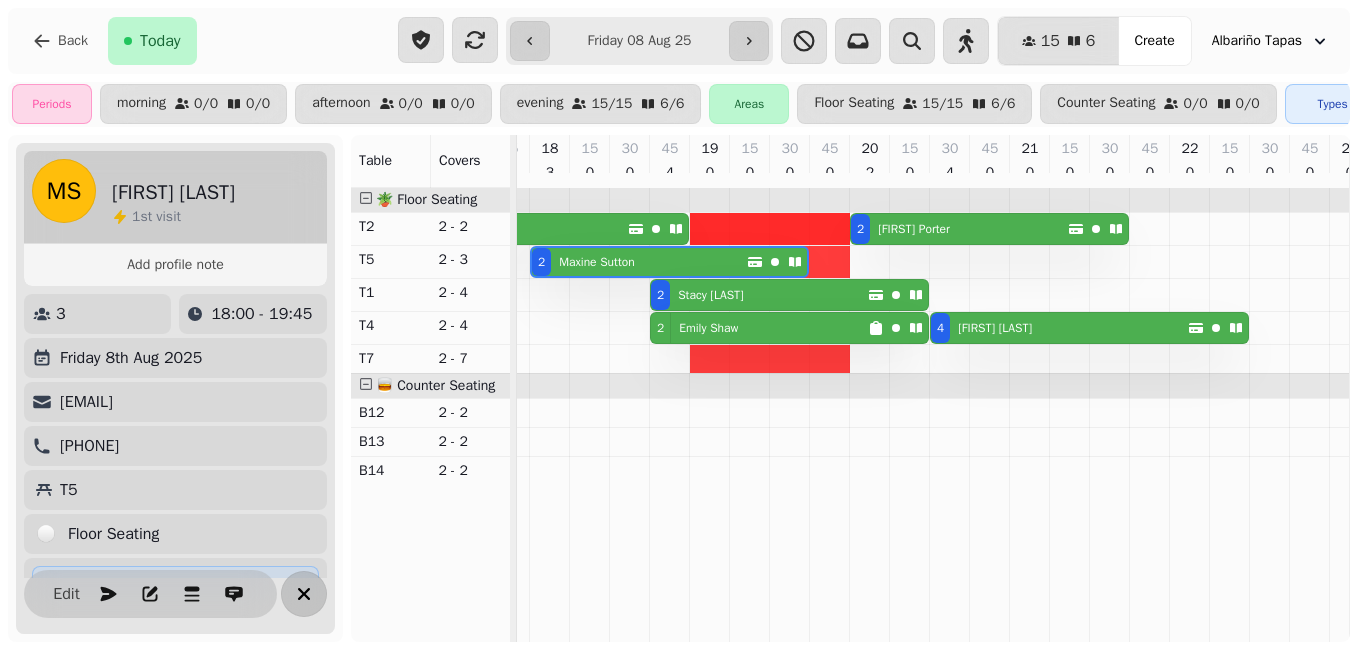 click 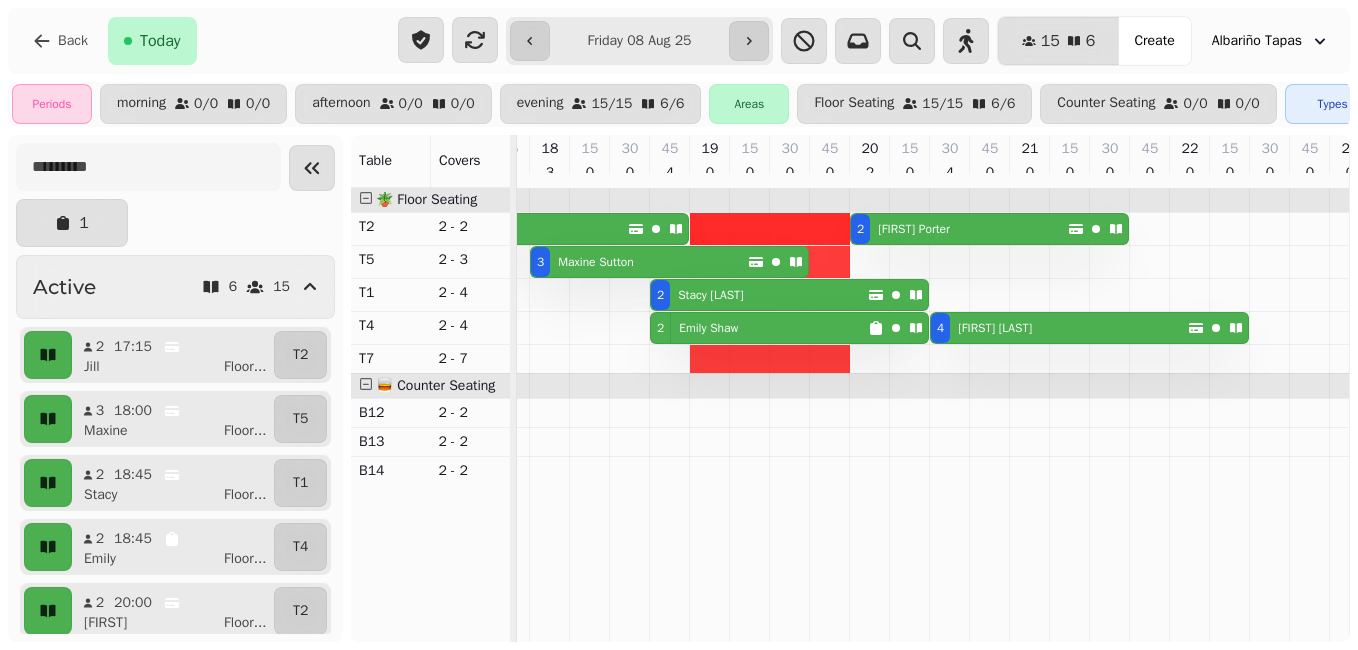 click on "[FIRST]   [LAST]" at bounding box center [596, 262] 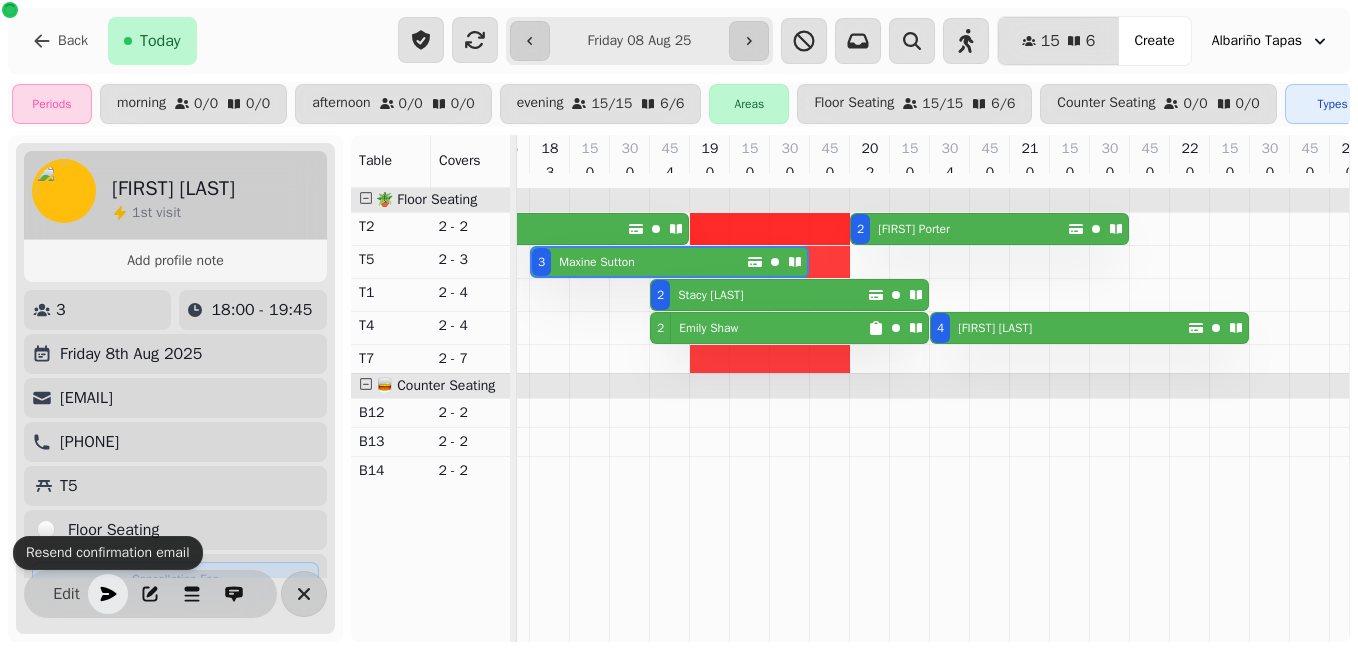 click 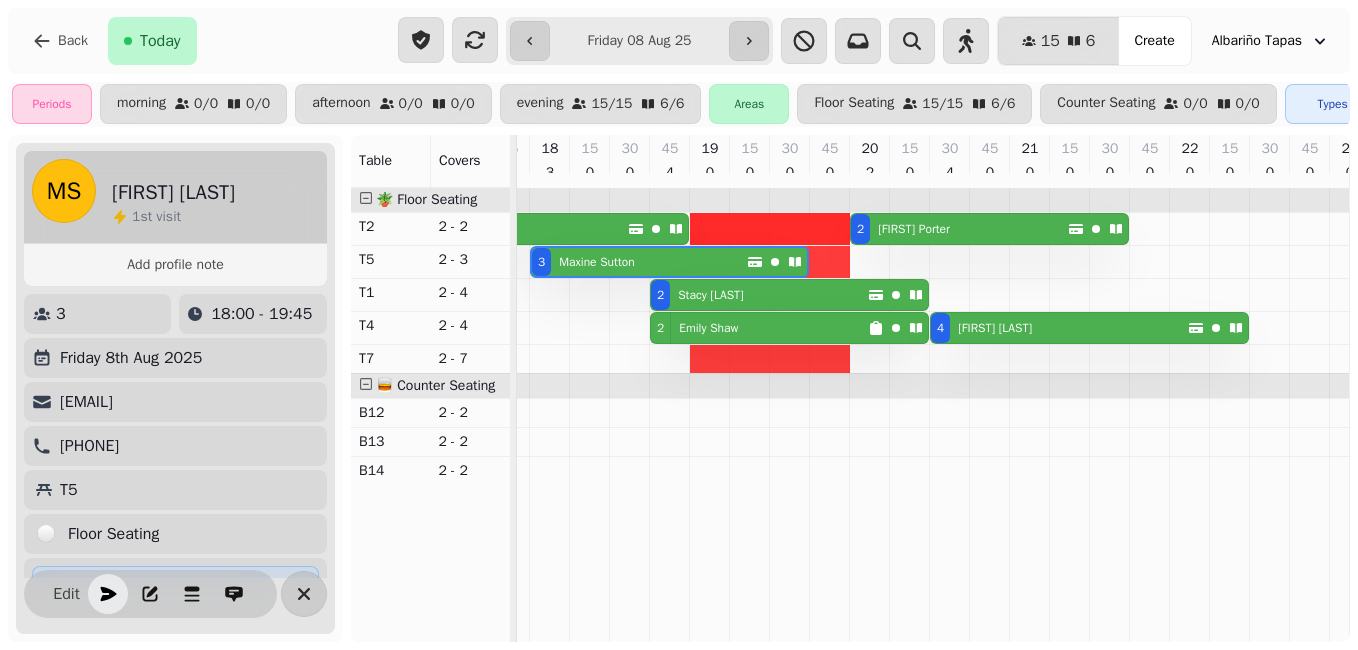 click 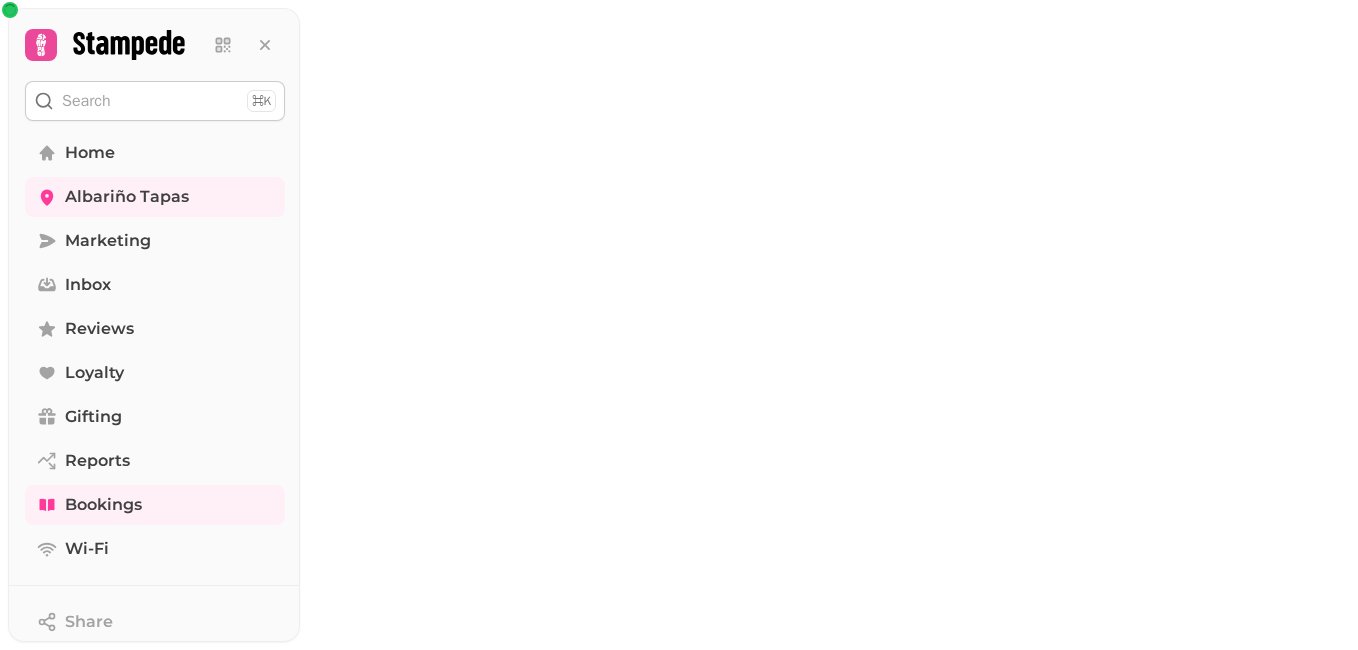 scroll, scrollTop: 0, scrollLeft: 0, axis: both 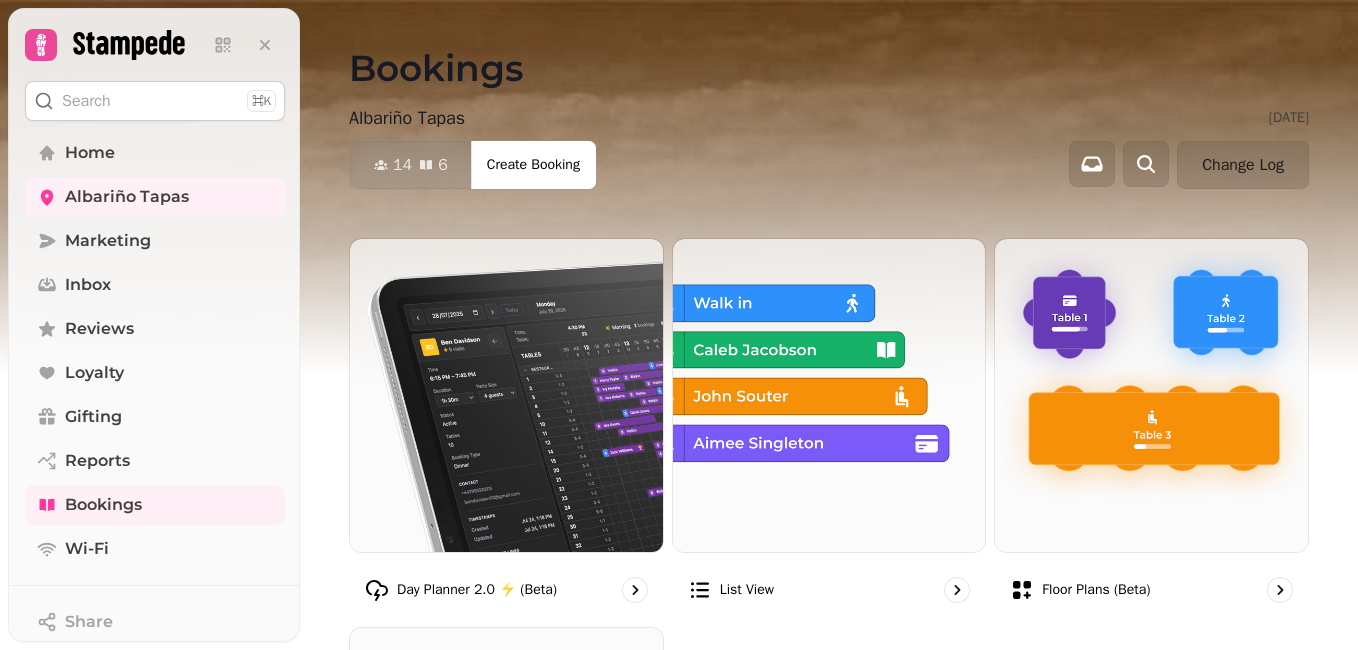 drag, startPoint x: 1349, startPoint y: 207, endPoint x: 1045, endPoint y: 43, distance: 345.41568 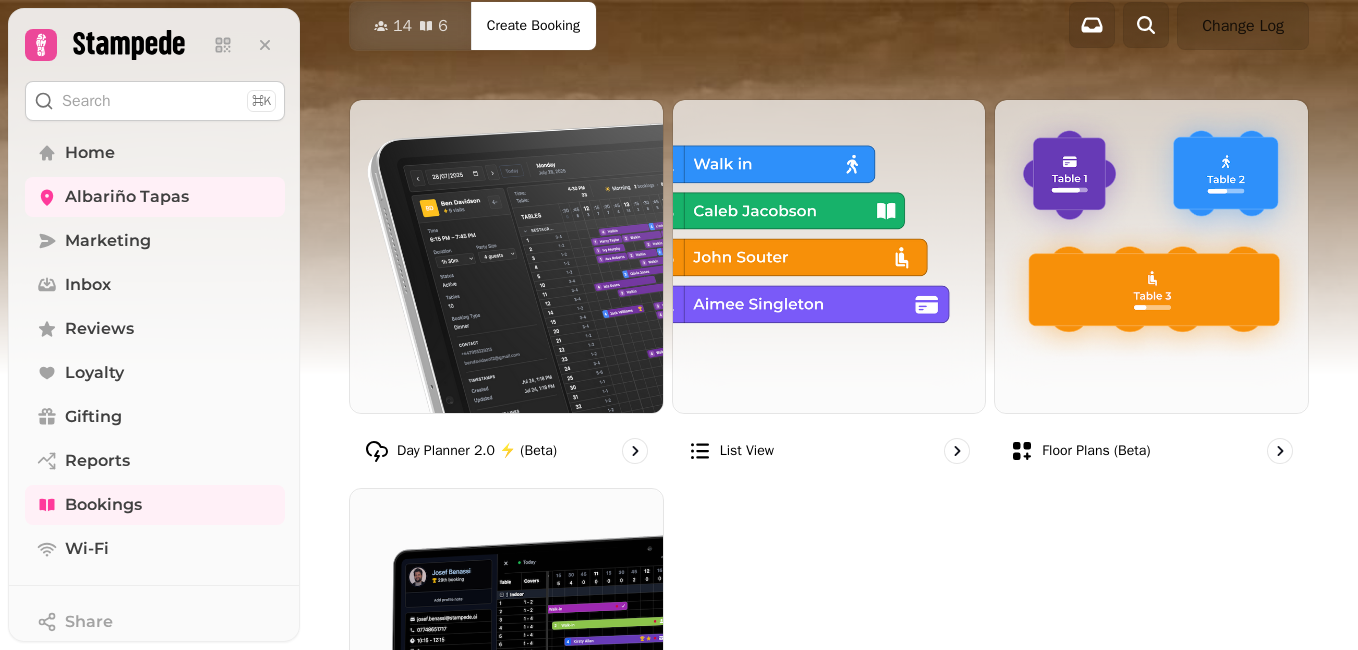 scroll, scrollTop: 170, scrollLeft: 0, axis: vertical 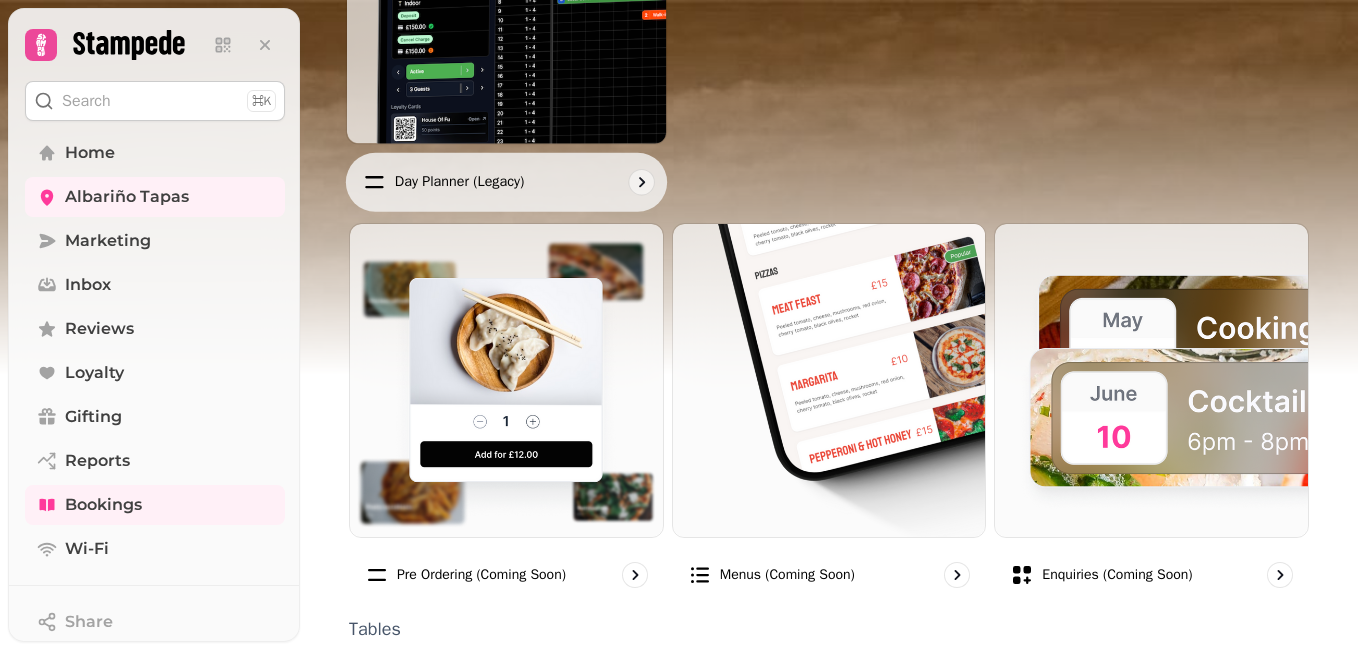click at bounding box center (506, -17) 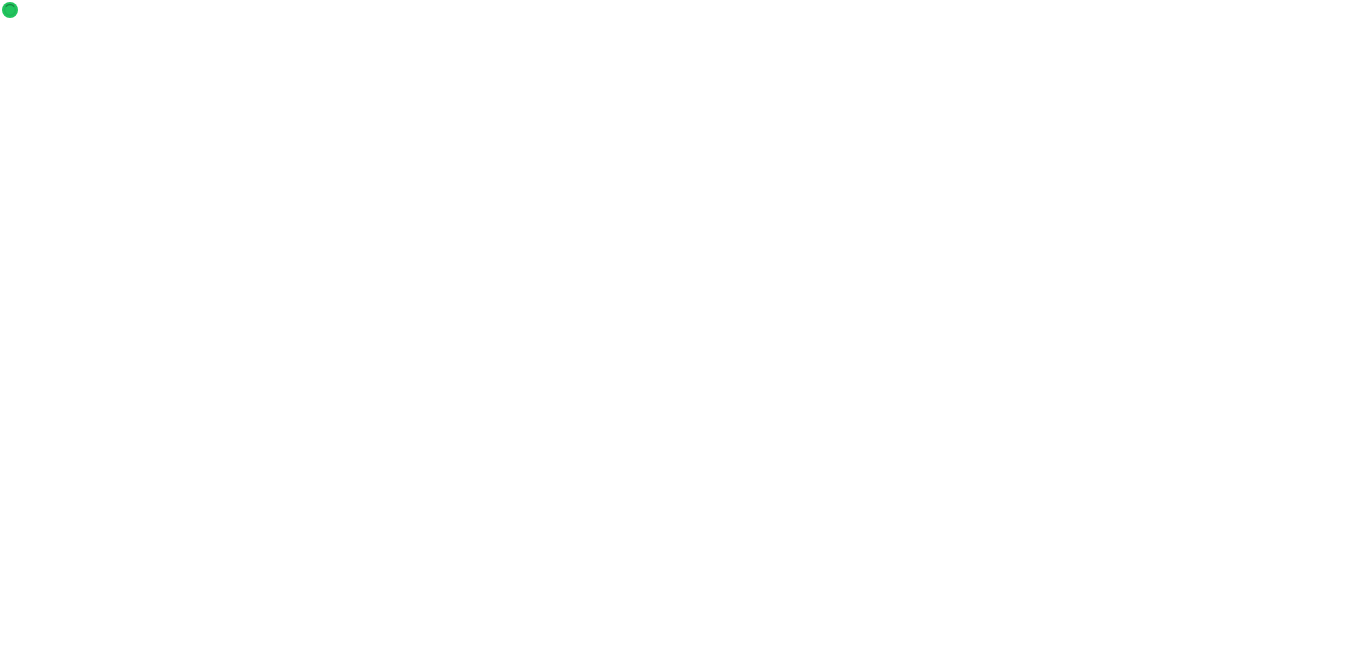scroll, scrollTop: 0, scrollLeft: 0, axis: both 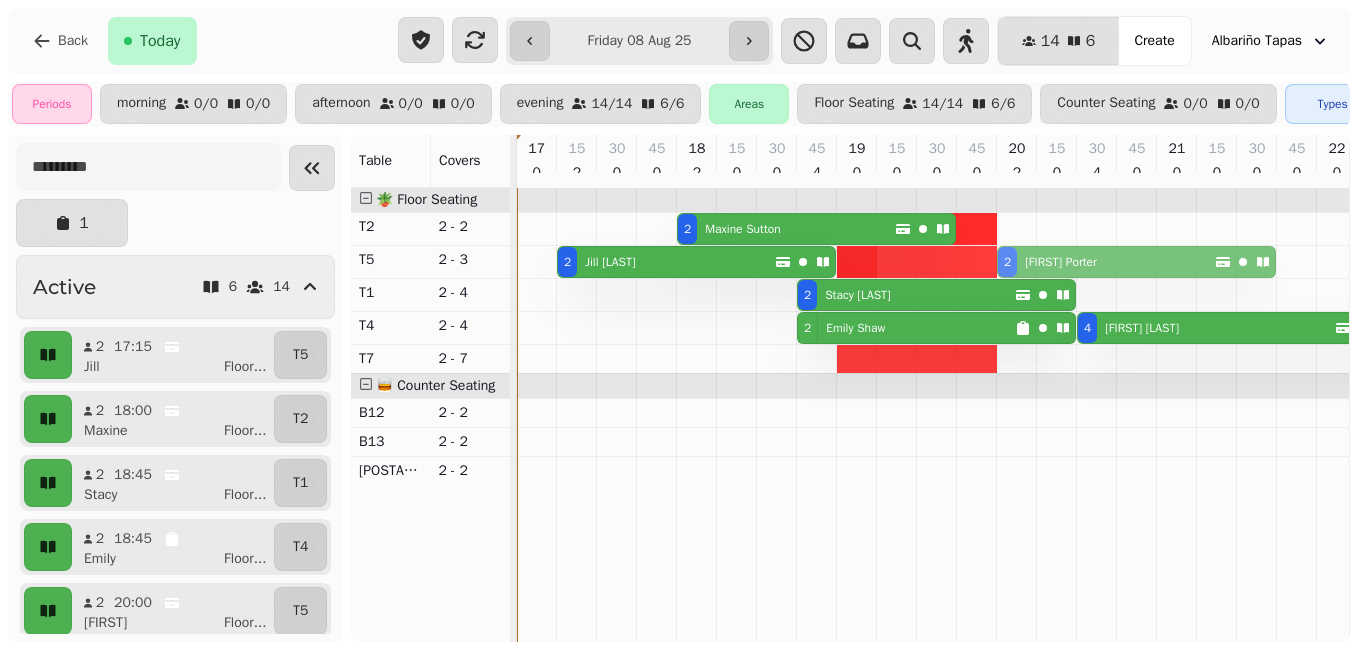 click on "2 Jill   Ellenby 2 Simon   Porter 2 Simon   Porter" at bounding box center (517, 262) 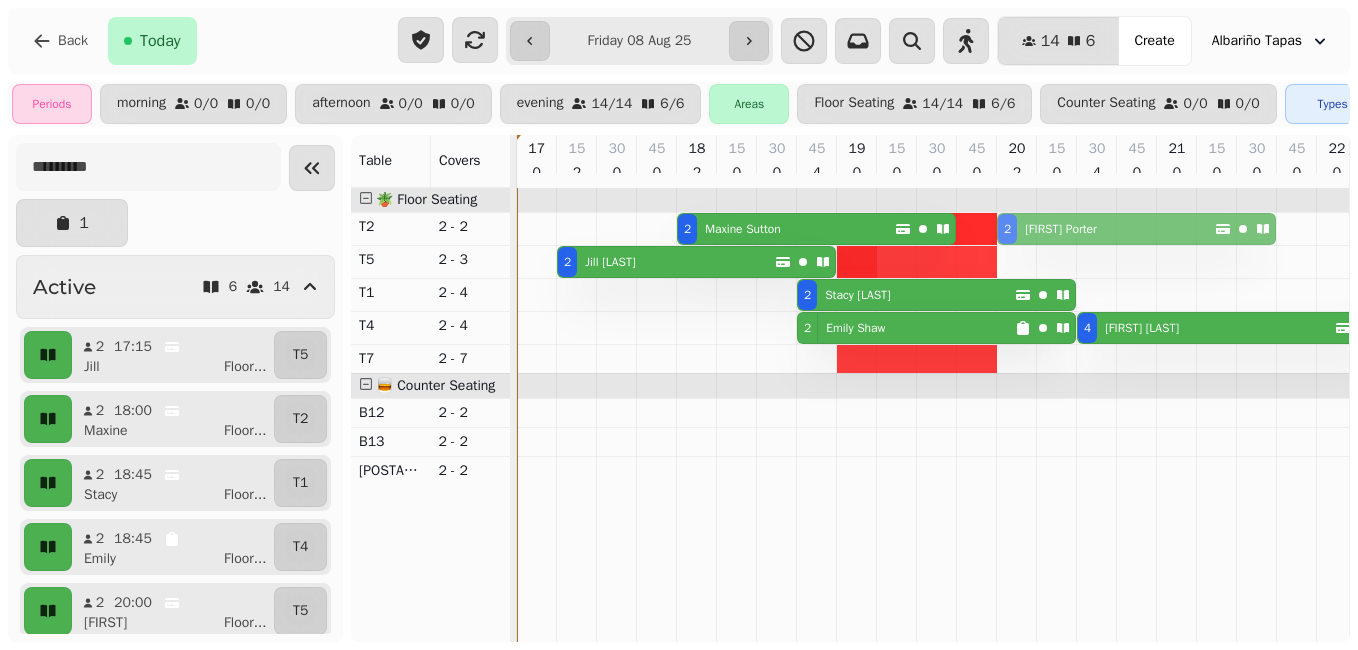drag, startPoint x: 1050, startPoint y: 267, endPoint x: 1049, endPoint y: 244, distance: 23.021729 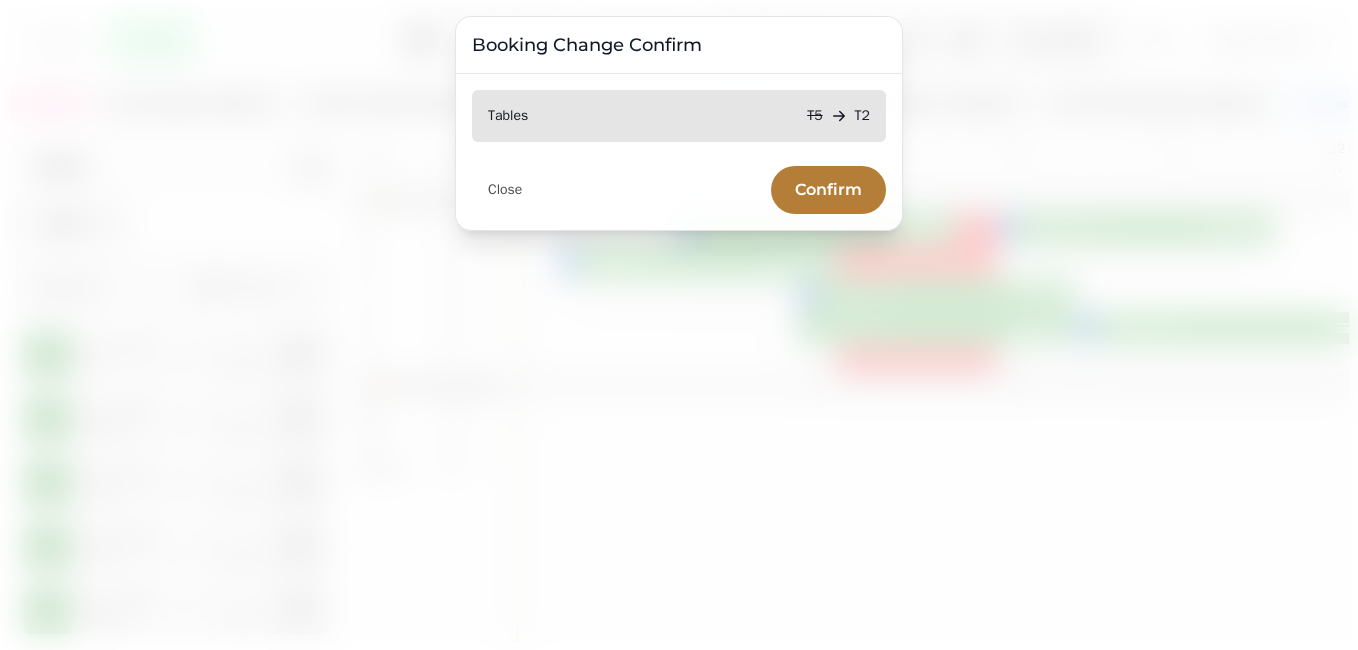 click on "Confirm" at bounding box center [828, 190] 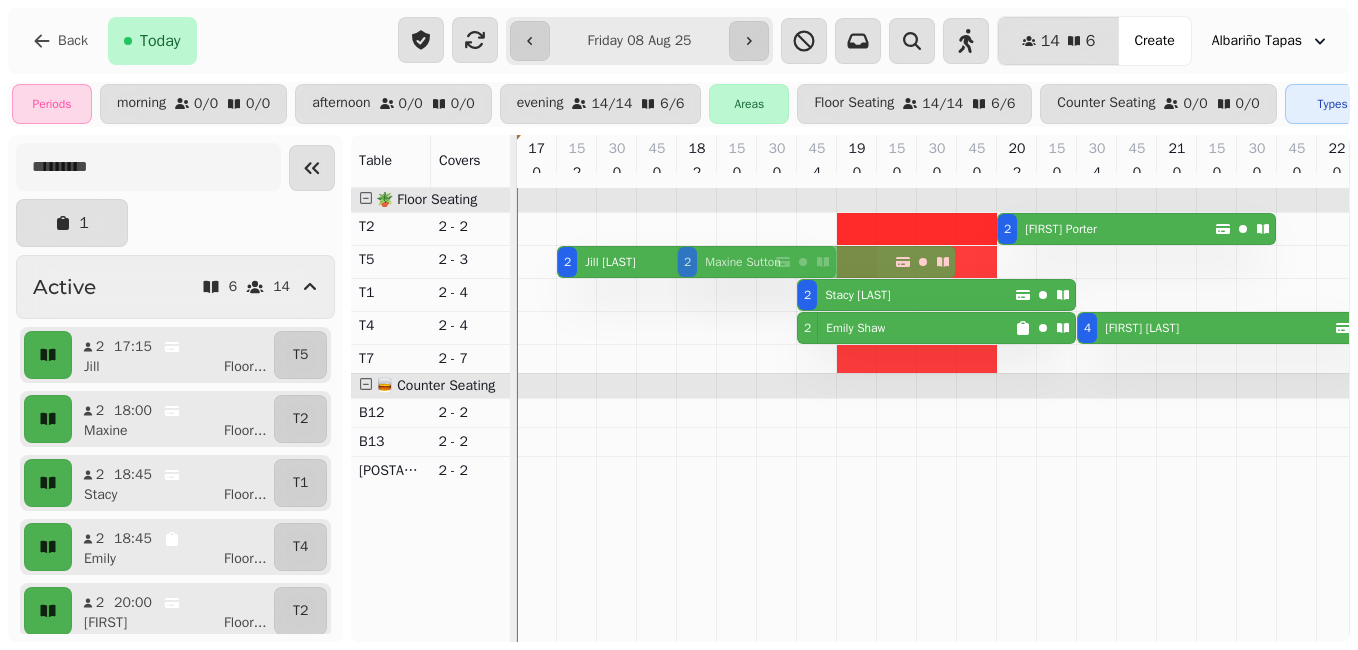 drag, startPoint x: 803, startPoint y: 239, endPoint x: 800, endPoint y: 268, distance: 29.15476 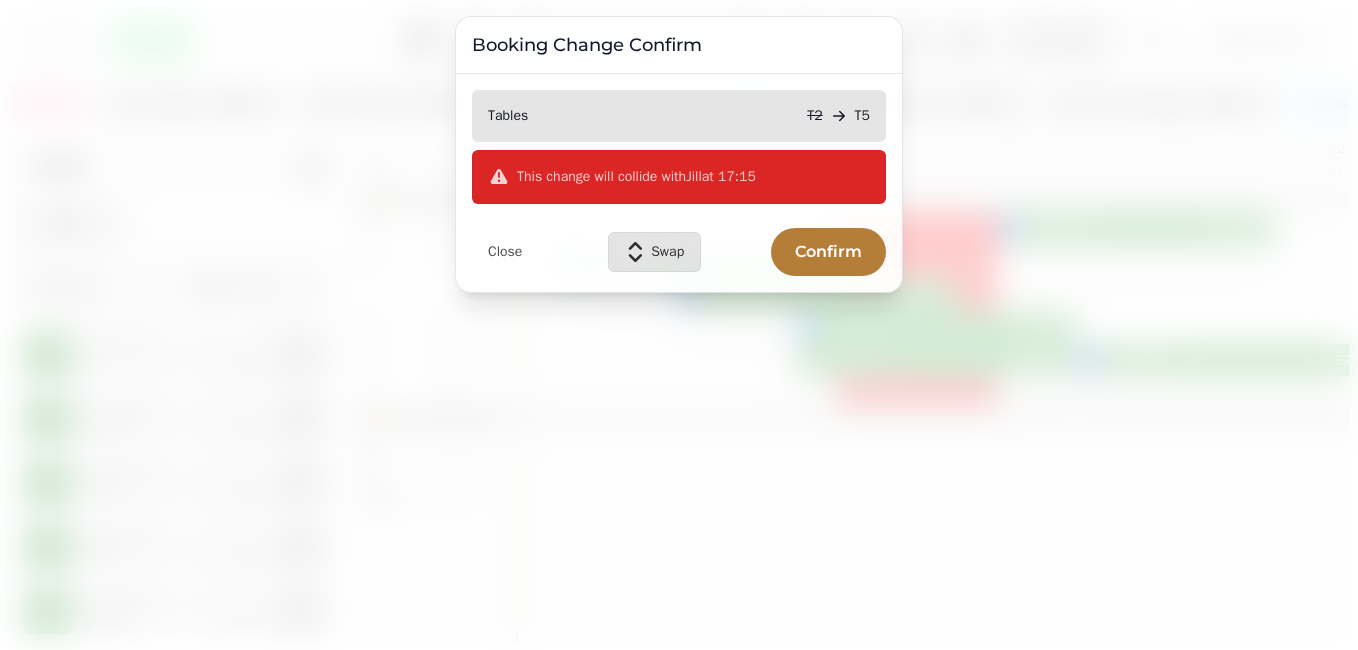 click on "Confirm" at bounding box center [828, 252] 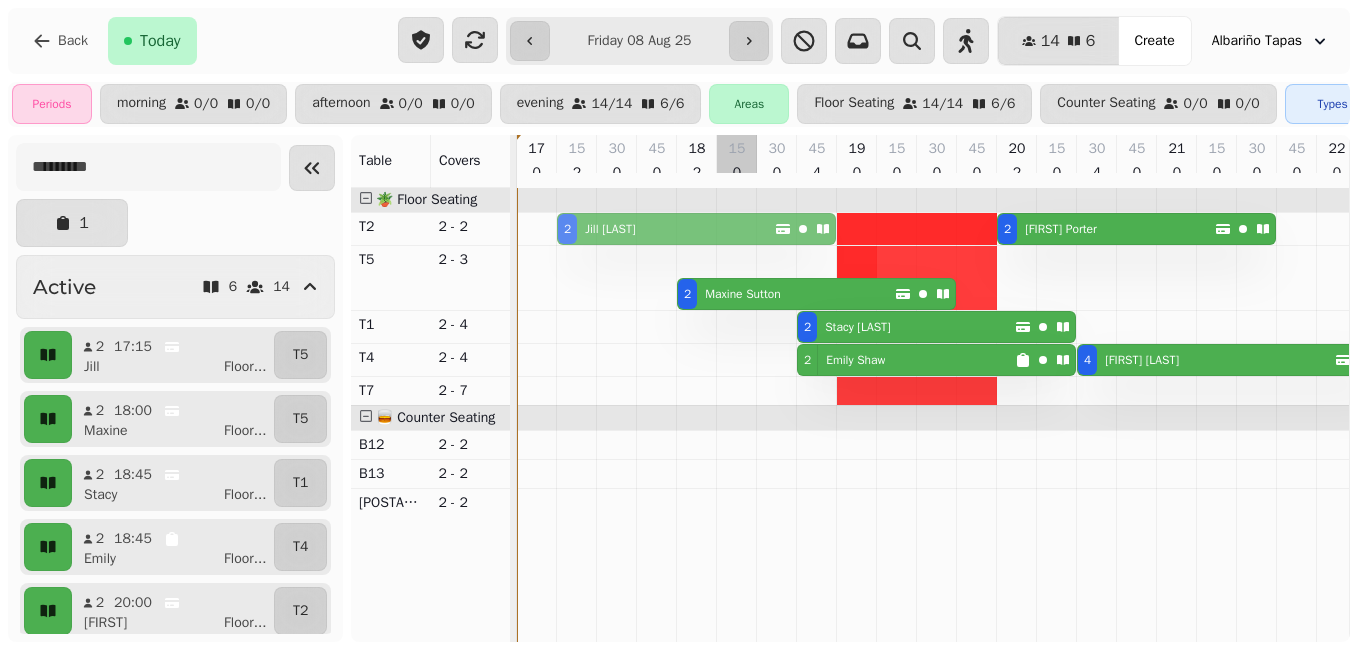 drag, startPoint x: 754, startPoint y: 274, endPoint x: 754, endPoint y: 257, distance: 17 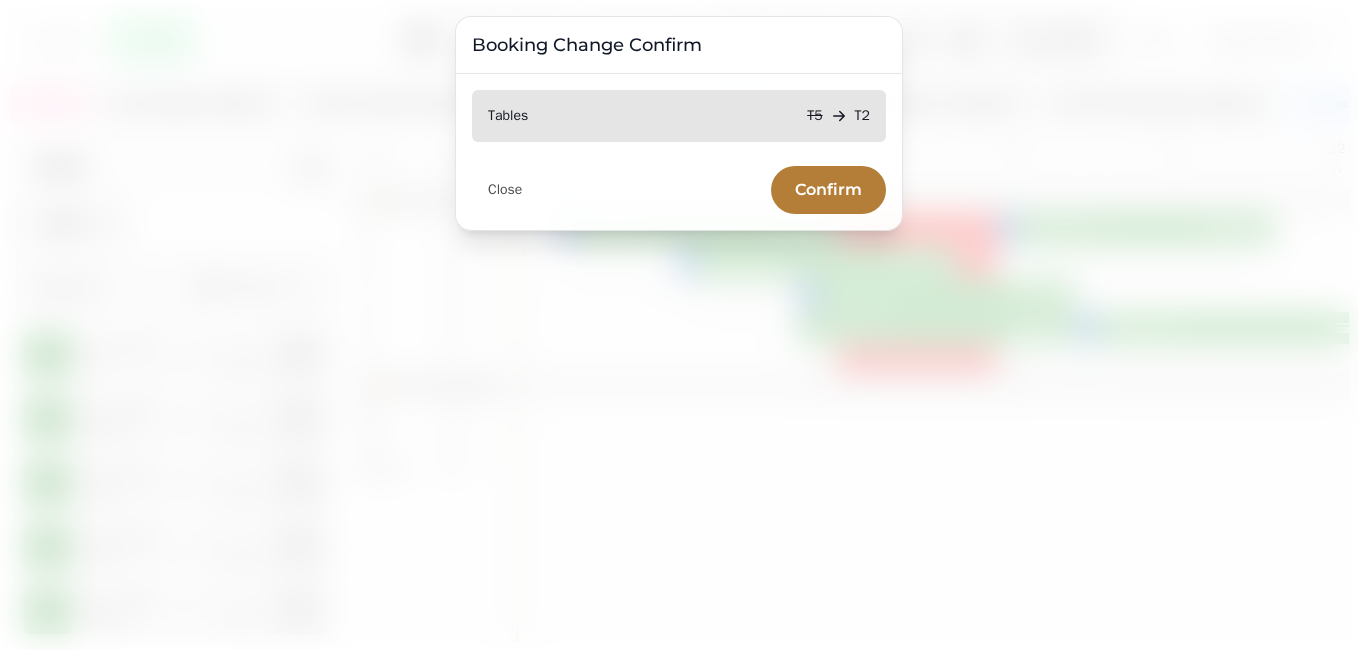 click on "Confirm" at bounding box center [828, 190] 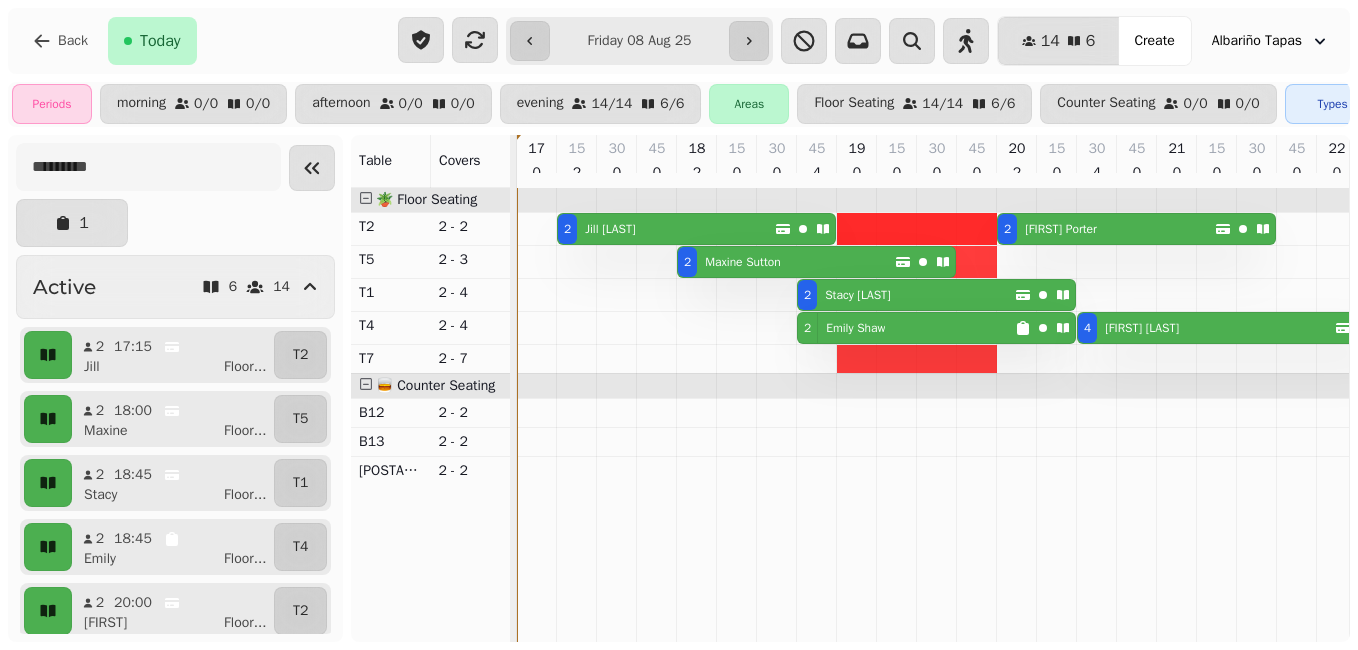 click on "[FIRST]   [LAST]" at bounding box center [743, 262] 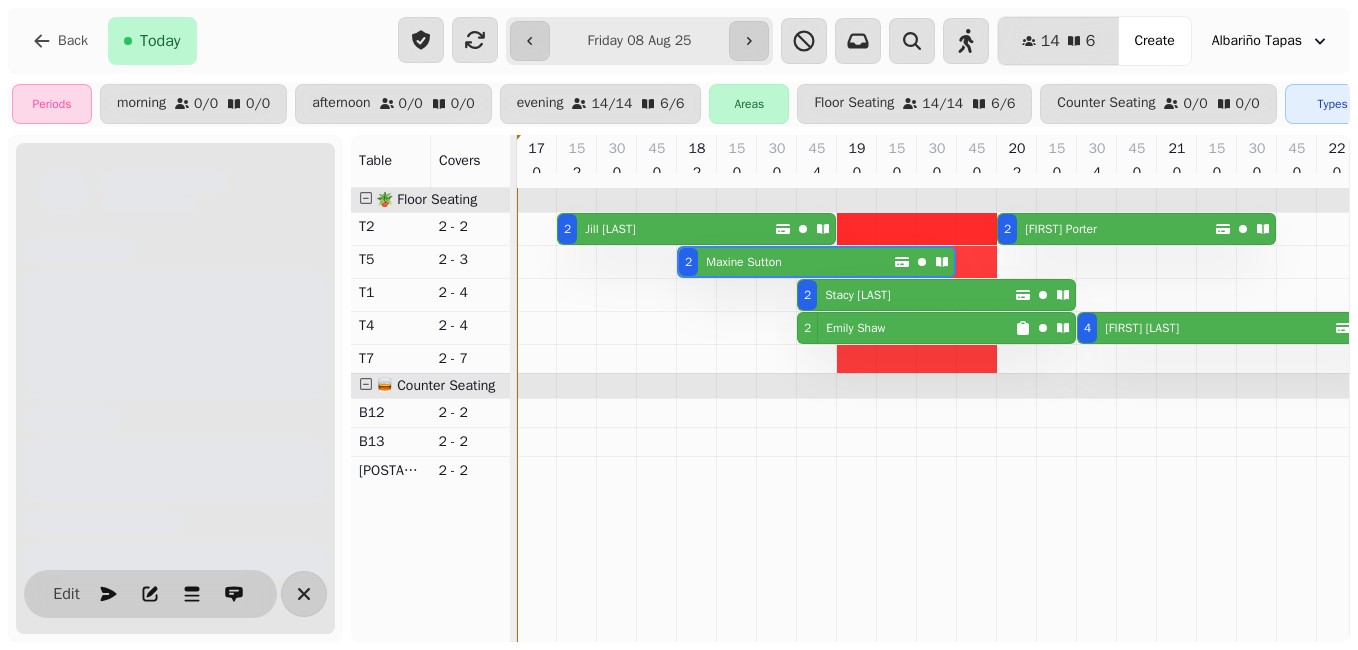 scroll, scrollTop: 0, scrollLeft: 147, axis: horizontal 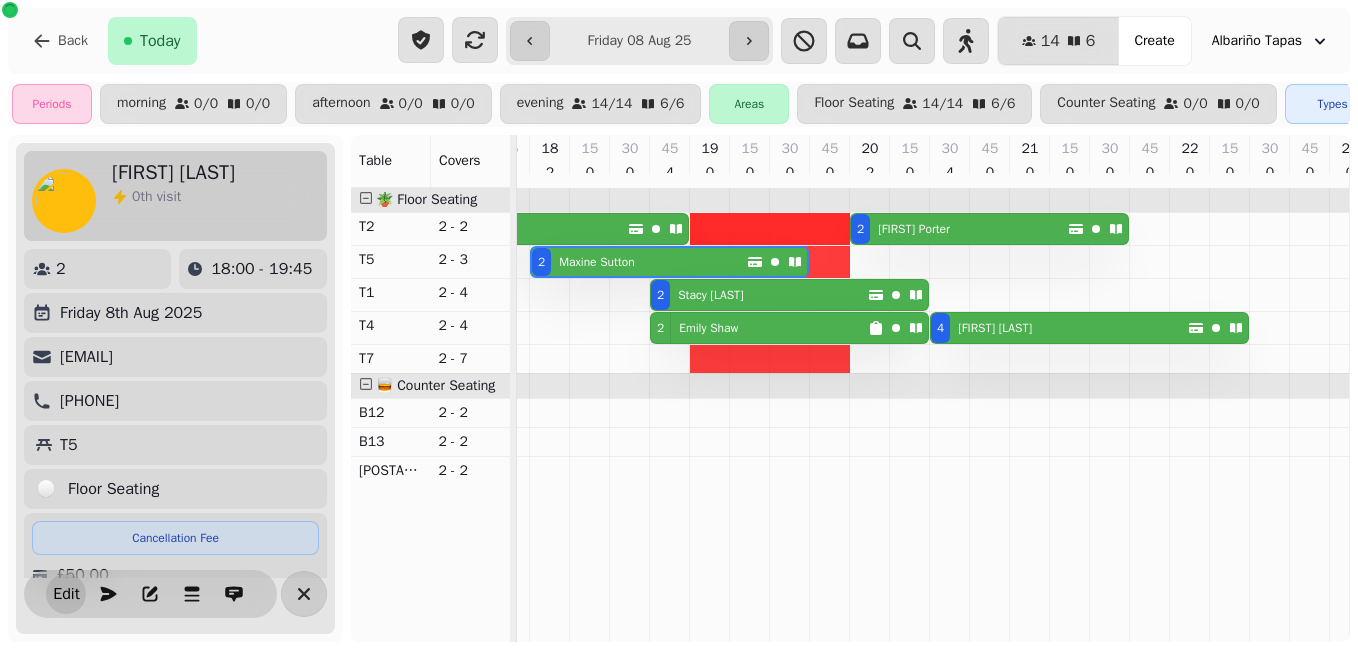 click on "Edit" at bounding box center (66, 594) 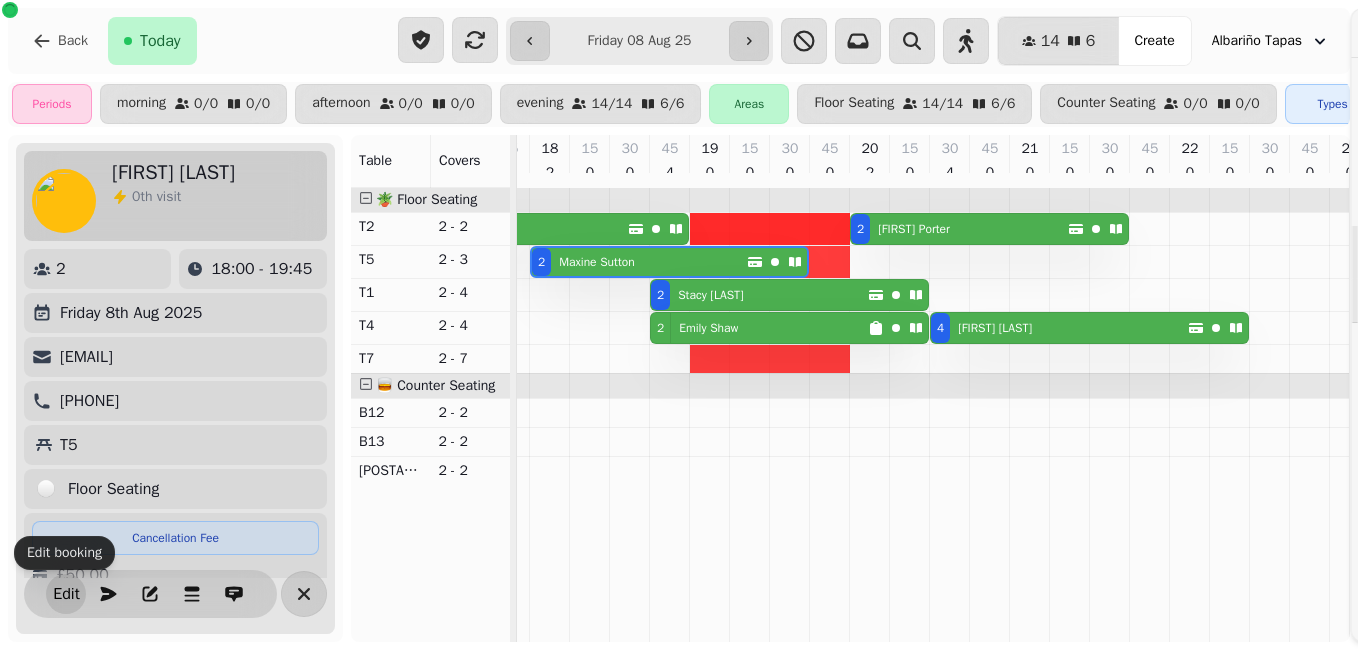 click on "Edit Booking Date Guests & Time Guest Select a date Quick Picker Su Mo Tu We Th Fr Sa August 2025 1st 2nd 3rd 4th 5th 6th 7th 8th 9th 10th 11th 12th 13th 14th 15th 16th 17th 18th 19th 20th 21st 22nd 23rd 24th 25th 26th 27th 28th 29th 30th 31st September 2025 1st 2nd 3rd 4th 5th 6th 7th 8th 9th 10th 11th 12th 13th 14th 15th 16th 17th 18th 19th 20th 21st 22nd 23rd 24th 25th 26th 27th 28th 29th 30th October 2025 1st 2nd 3rd 4th 5th 6th 7th 8th 9th 10th 11th 12th 13th 14th 15th 16th 17th 18th 19th 20th 21st 22nd 23rd 24th 25th 26th 27th 28th 29th 30th 31st November 2025 1st 2nd 3rd 4th 5th 6th 7th 8th 9th 10th 11th 12th 13th 14th 15th 16th 17th 18th 19th 20th 21st 22nd 23rd 24th 25th 26th 27th 28th 29th 30th December 2025 1st 2nd 3rd 4th 5th 6th 7th 8th 9th 10th 11th 12th 13th 14th 15th 16th 17th 18th 19th 20th 21st 22nd 23rd 24th 25th 26th 27th 28th 29th 30th 31st January 2026 1st 2nd 3rd 4th 5th 6th 7th 8th 9th 10th 11th 12th 13th 14th 15th 16th 17th 18th 19th 20th 21st 22nd 23rd 24th 25th 26th 27th 28th 29th" at bounding box center (679, 341) 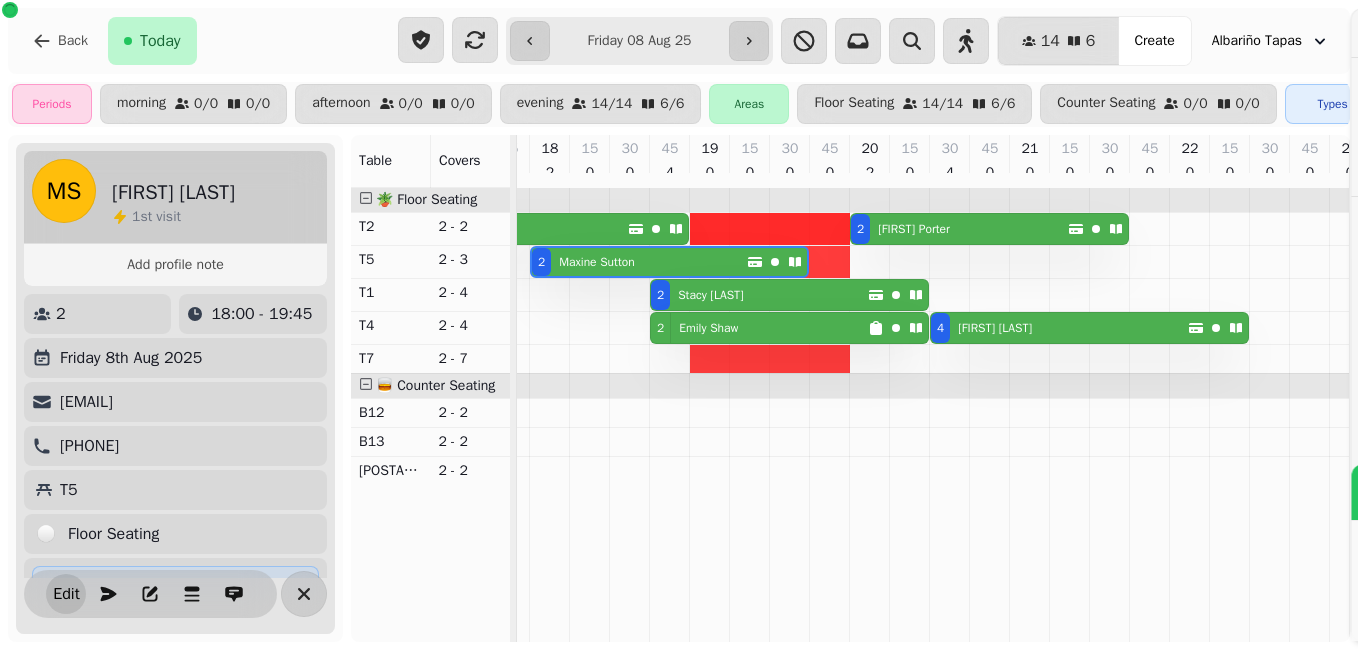 click on "**********" at bounding box center (679, 341) 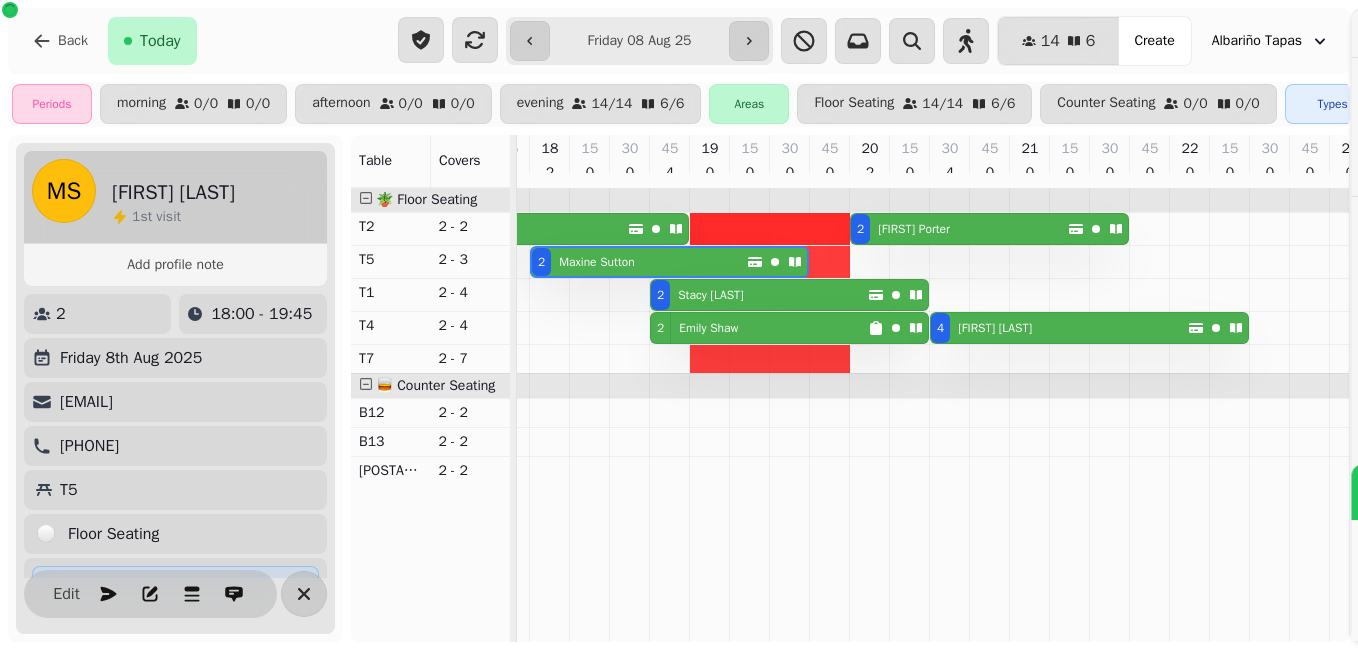drag, startPoint x: 323, startPoint y: 367, endPoint x: 140, endPoint y: 531, distance: 245.7336 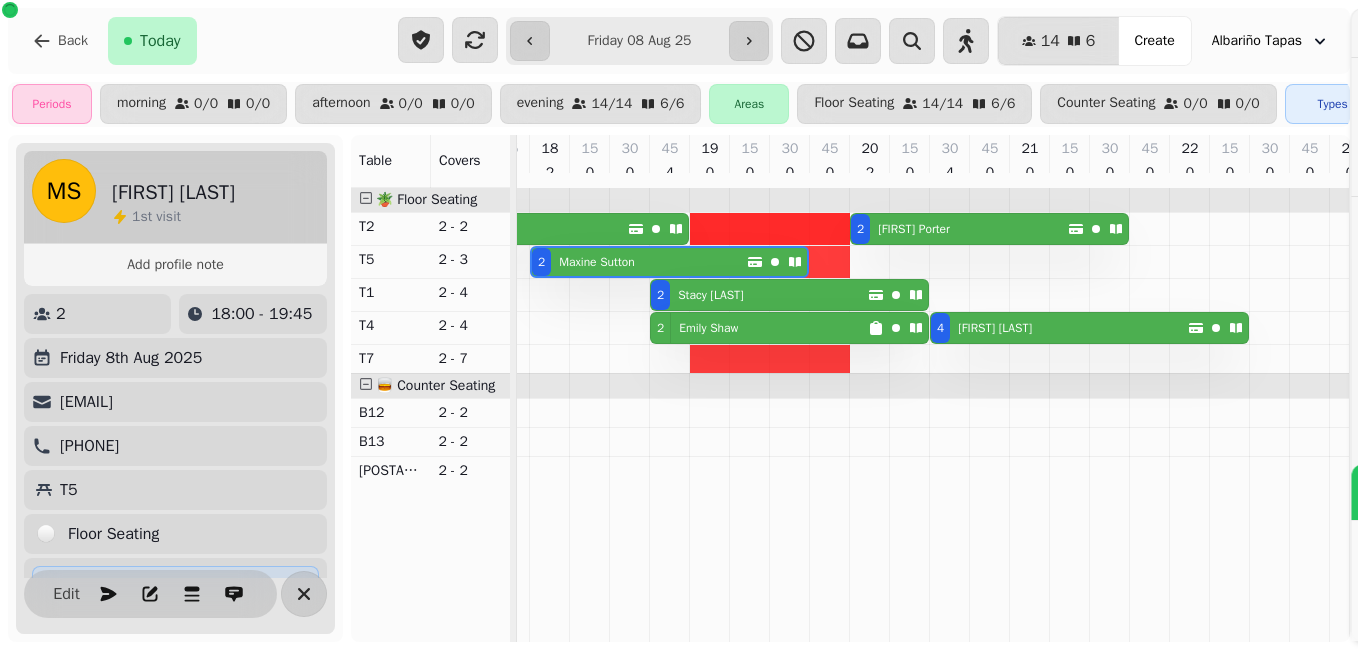 click on "**********" at bounding box center (679, 341) 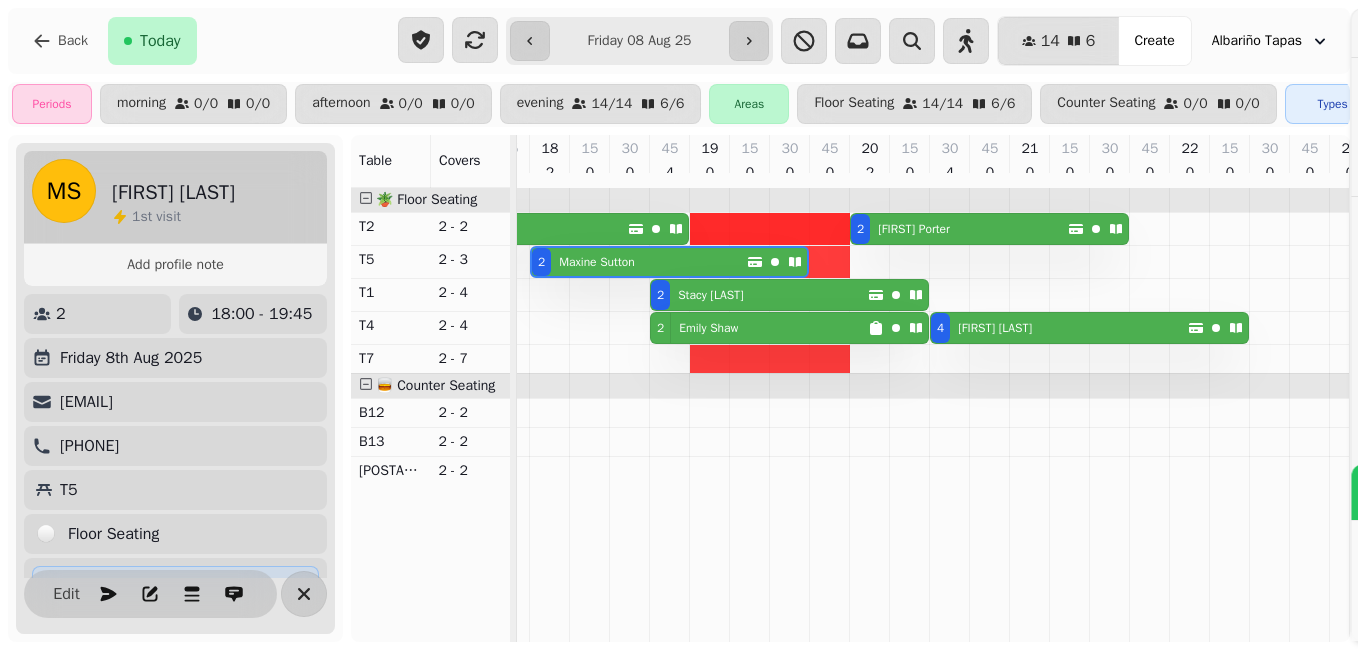 click on "**********" at bounding box center [679, 341] 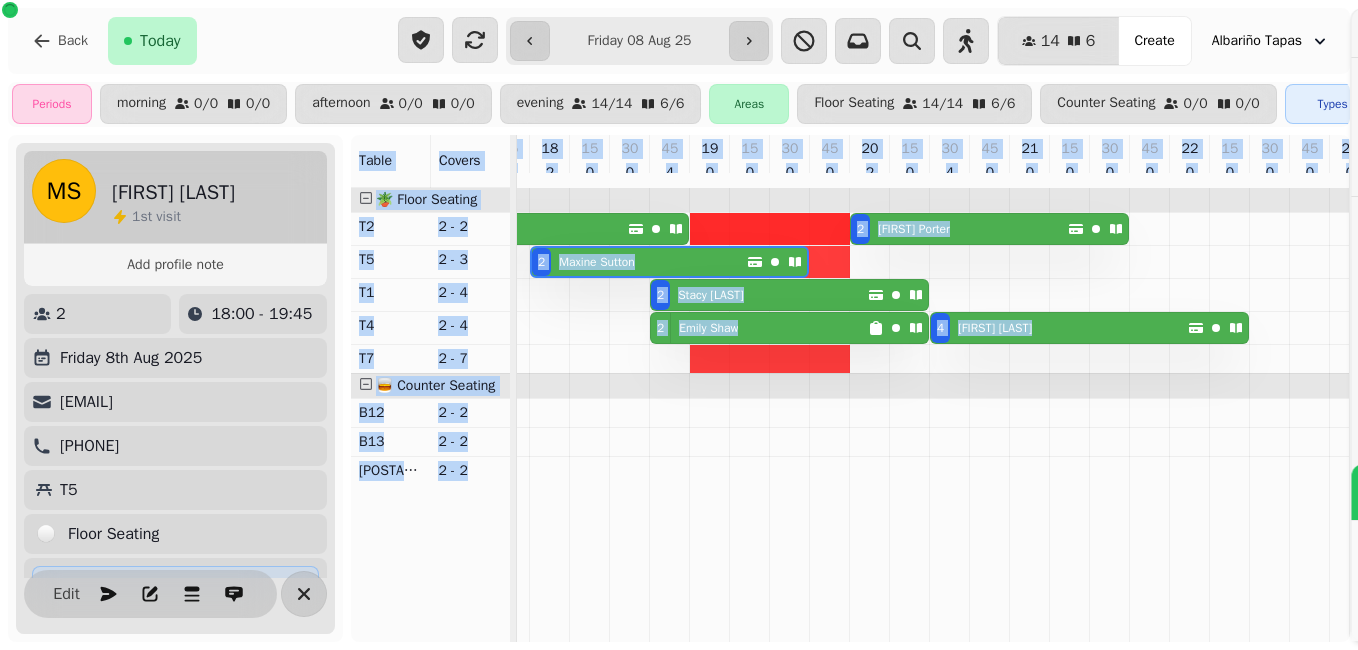 click on "**********" at bounding box center (679, 341) 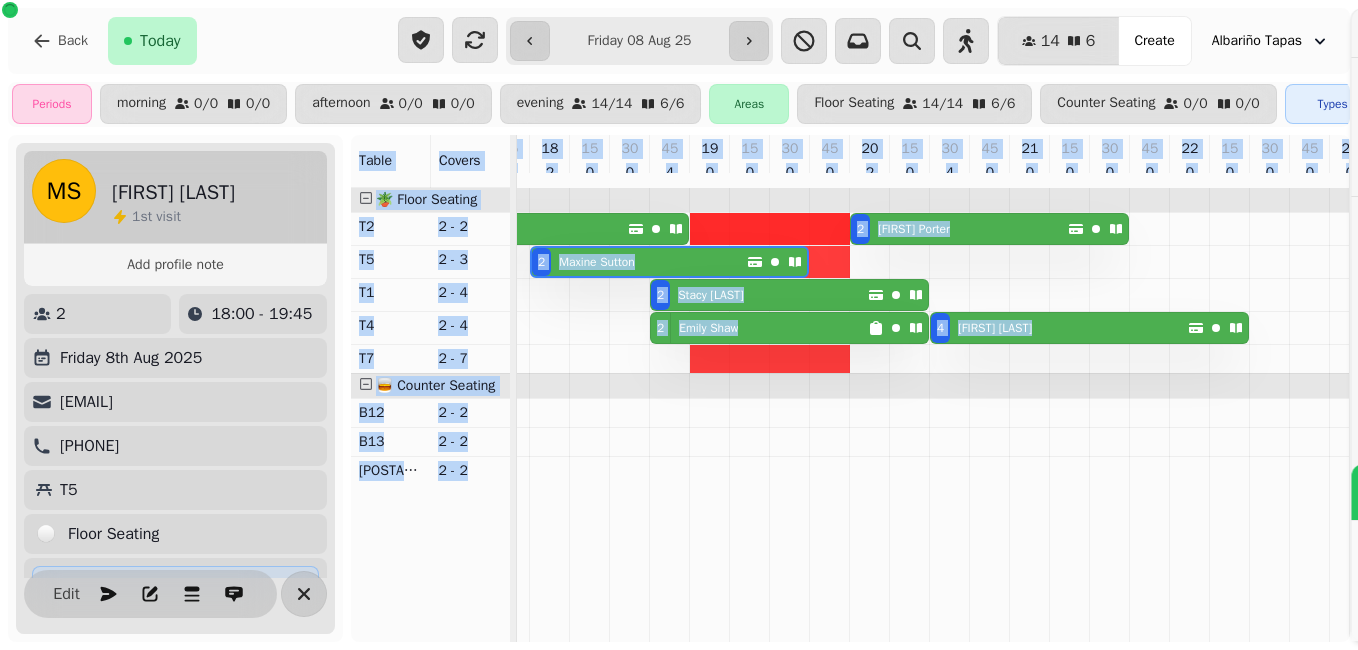 click on "**********" at bounding box center [679, 341] 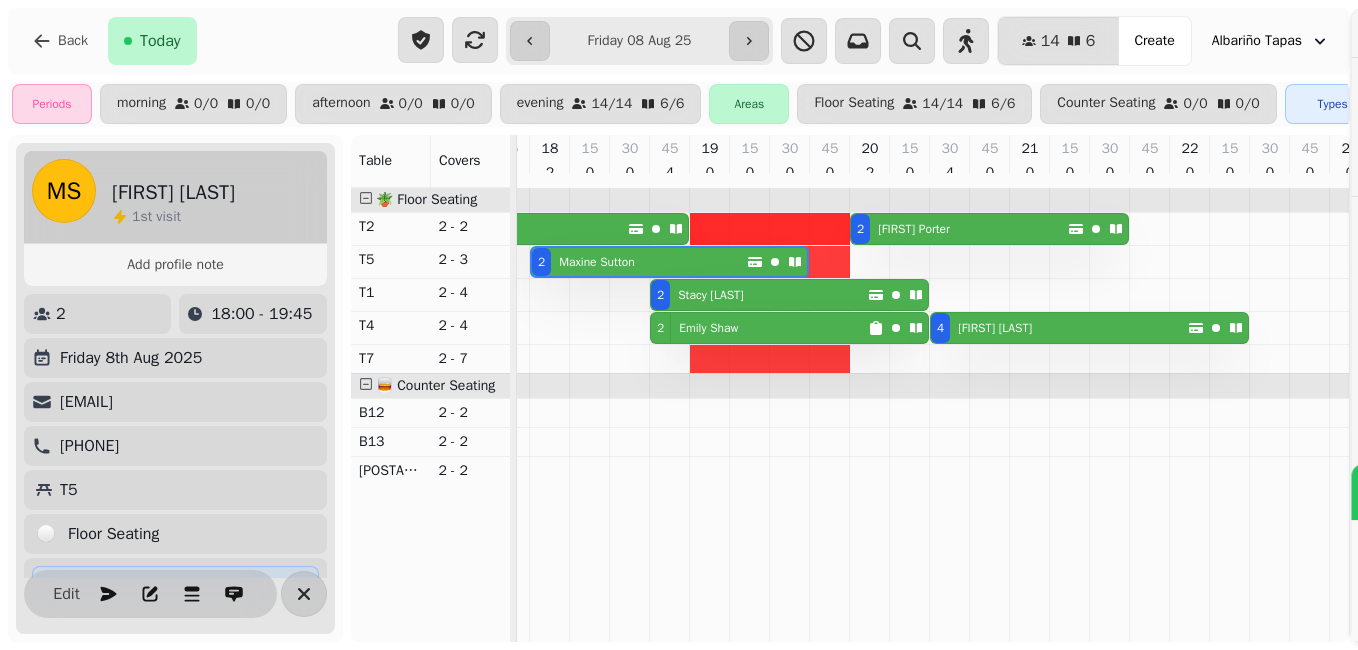 click on "**********" at bounding box center [679, 341] 